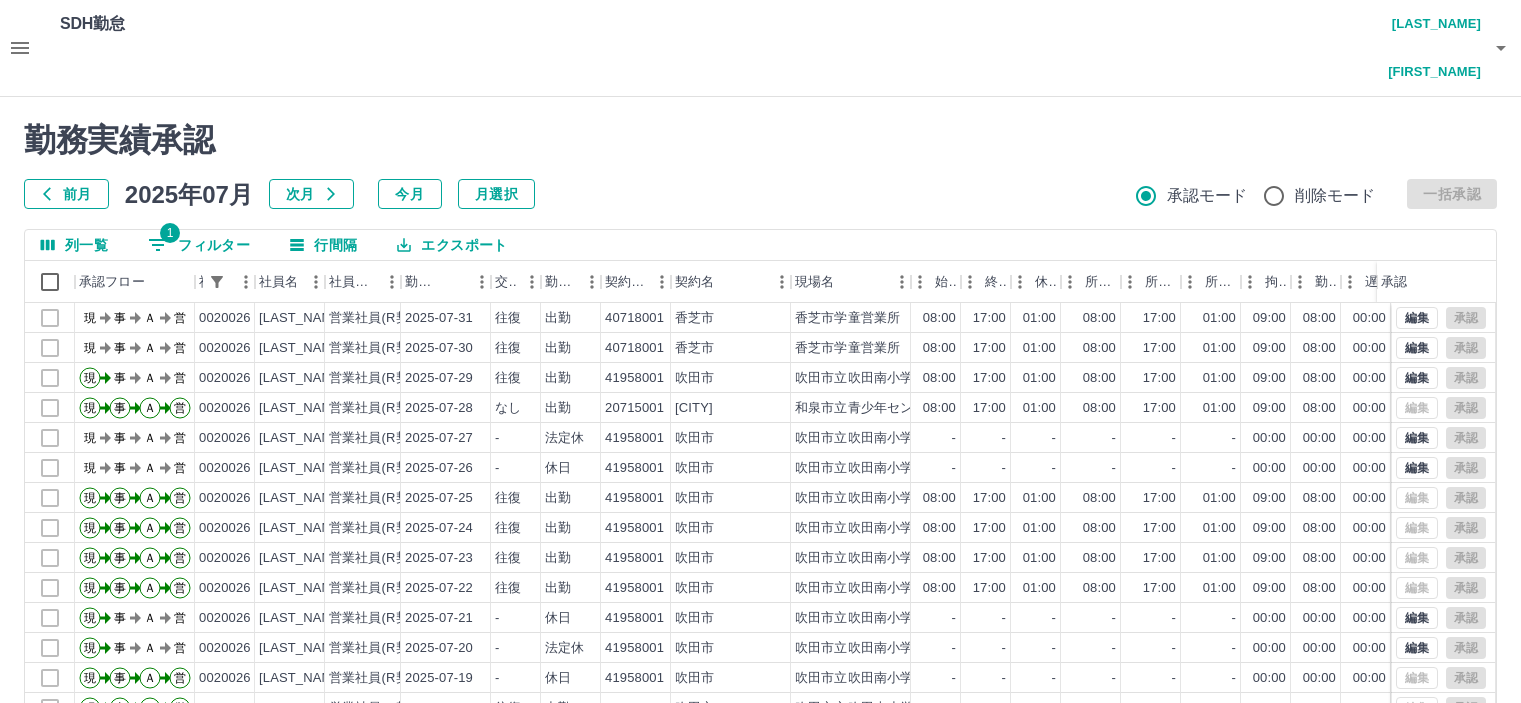 scroll, scrollTop: 100, scrollLeft: 0, axis: vertical 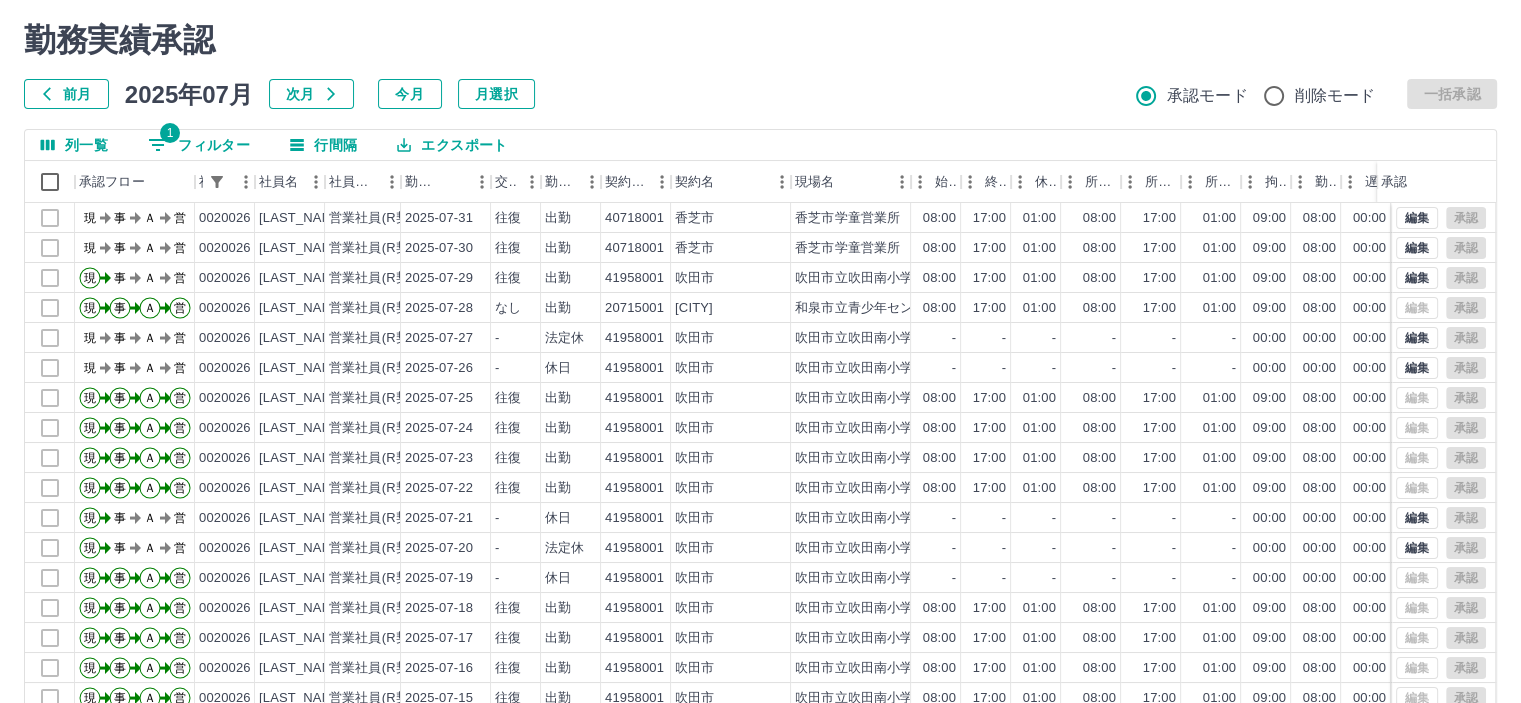 drag, startPoint x: 201, startPoint y: 91, endPoint x: 189, endPoint y: 139, distance: 49.47727 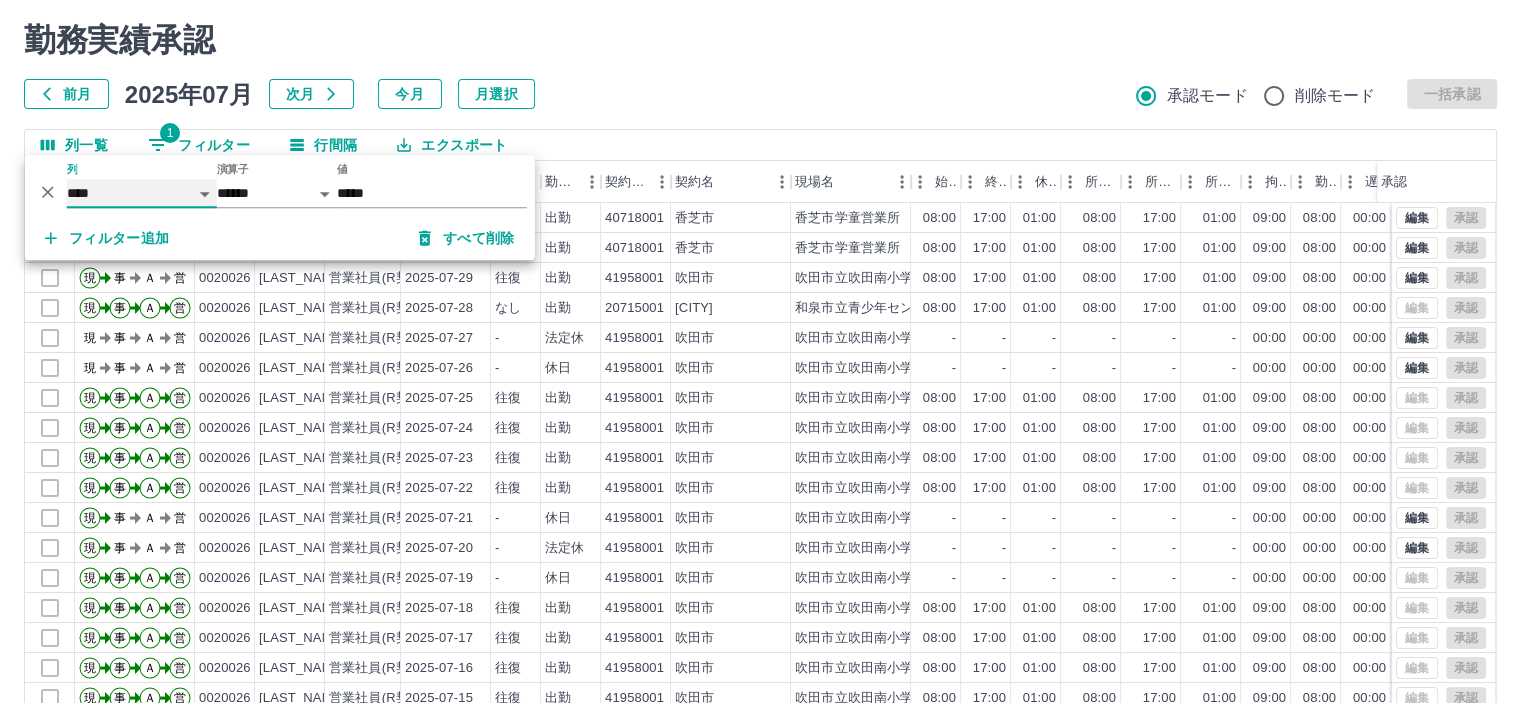 click on "**** *** **** *** *** **** ***** *** *** ** ** ** **** **** **** ** ** *** **** *****" at bounding box center [142, 193] 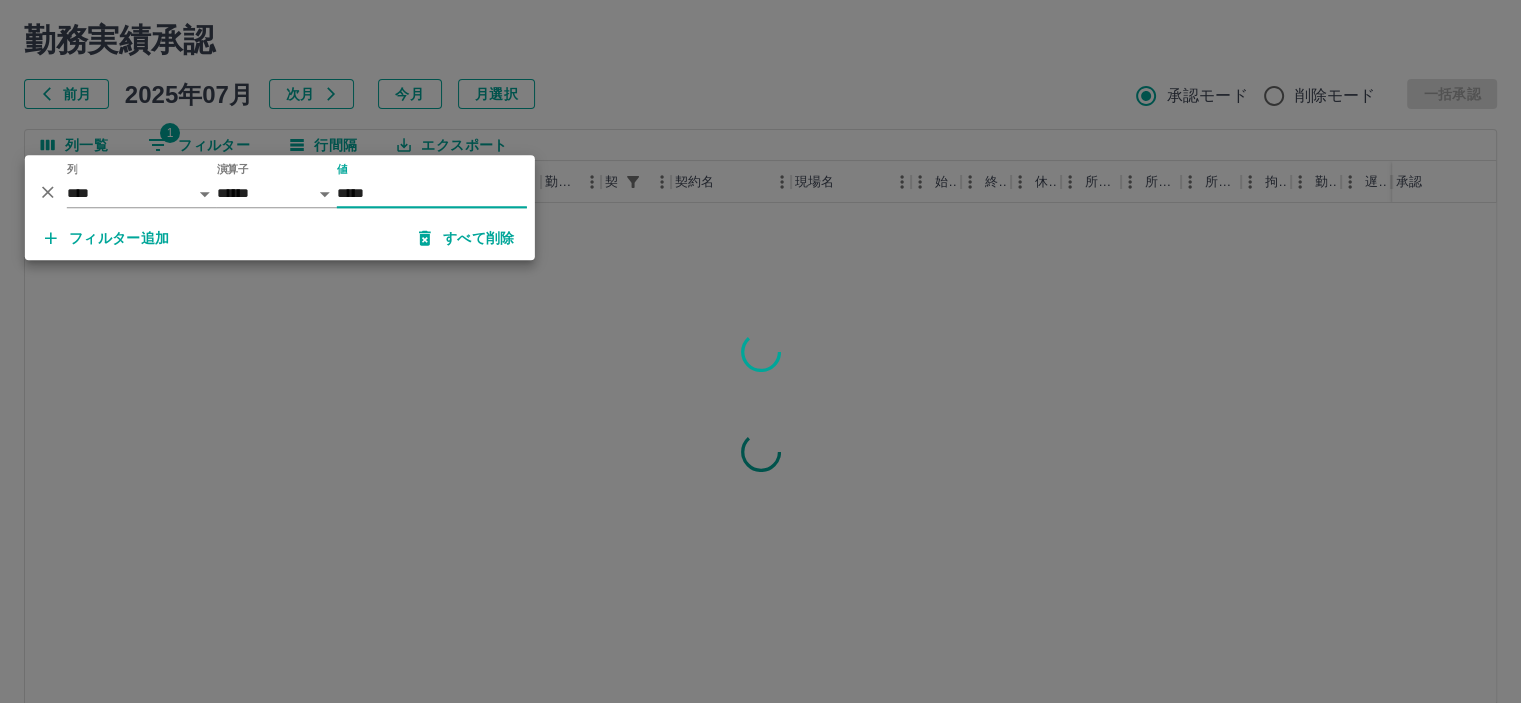 click on "*****" at bounding box center [432, 193] 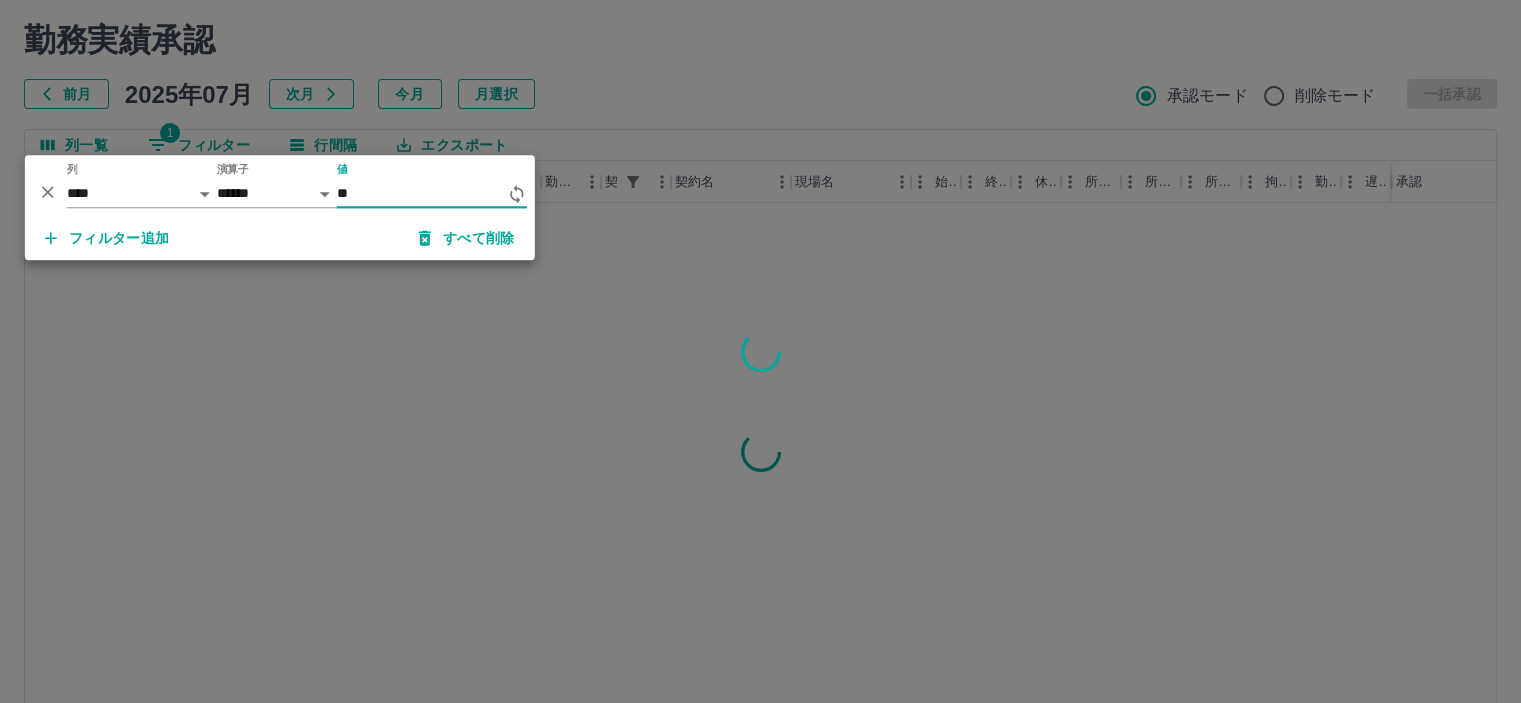 type on "*" 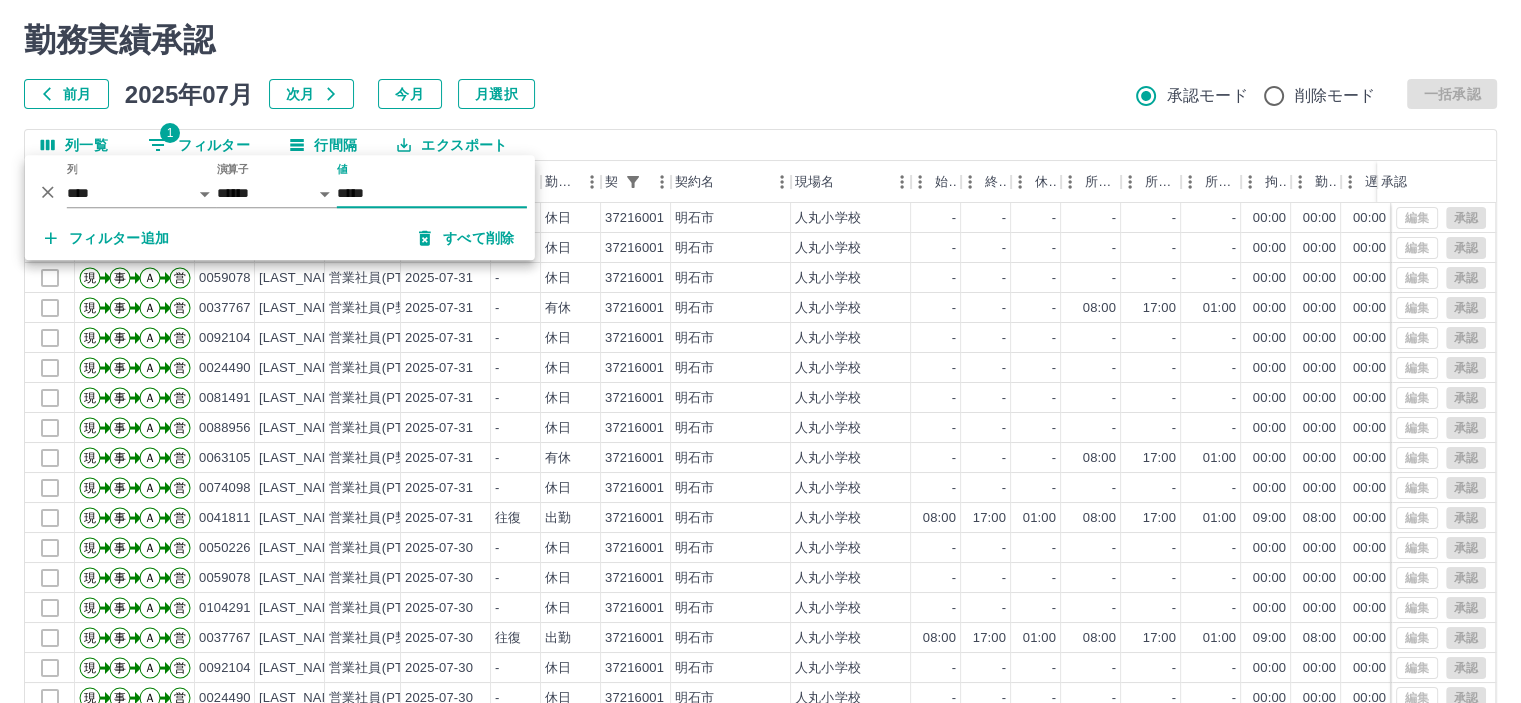 type on "*****" 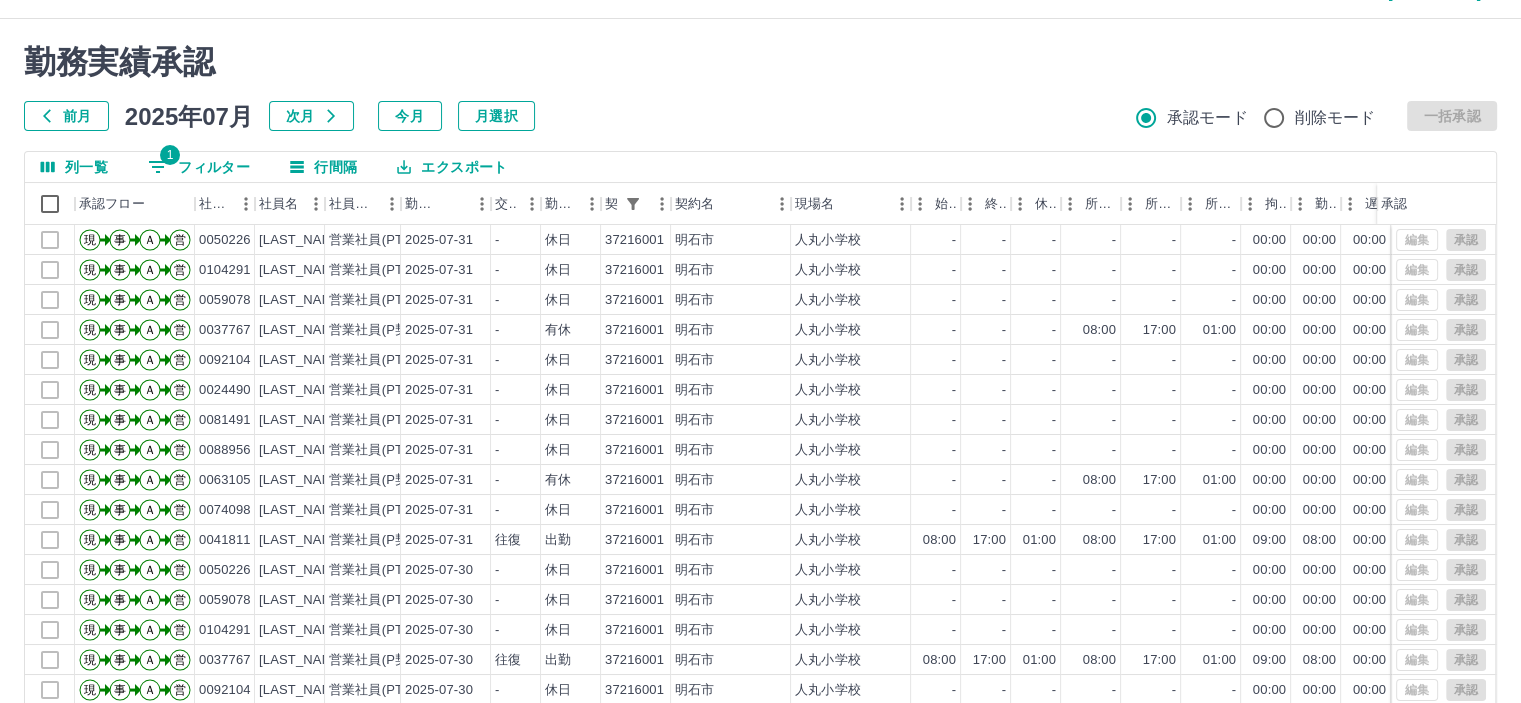 scroll, scrollTop: 142, scrollLeft: 0, axis: vertical 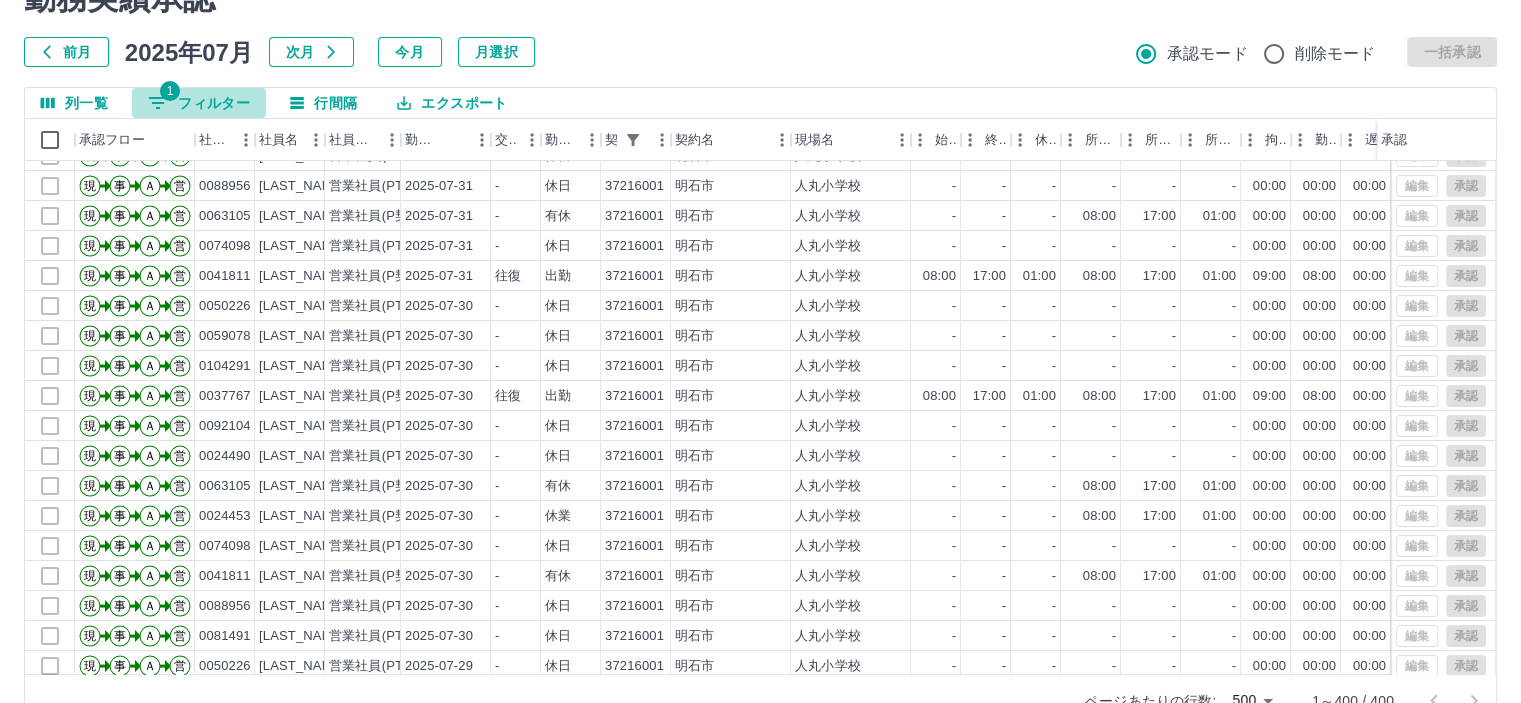 click on "1 フィルター" at bounding box center [199, 103] 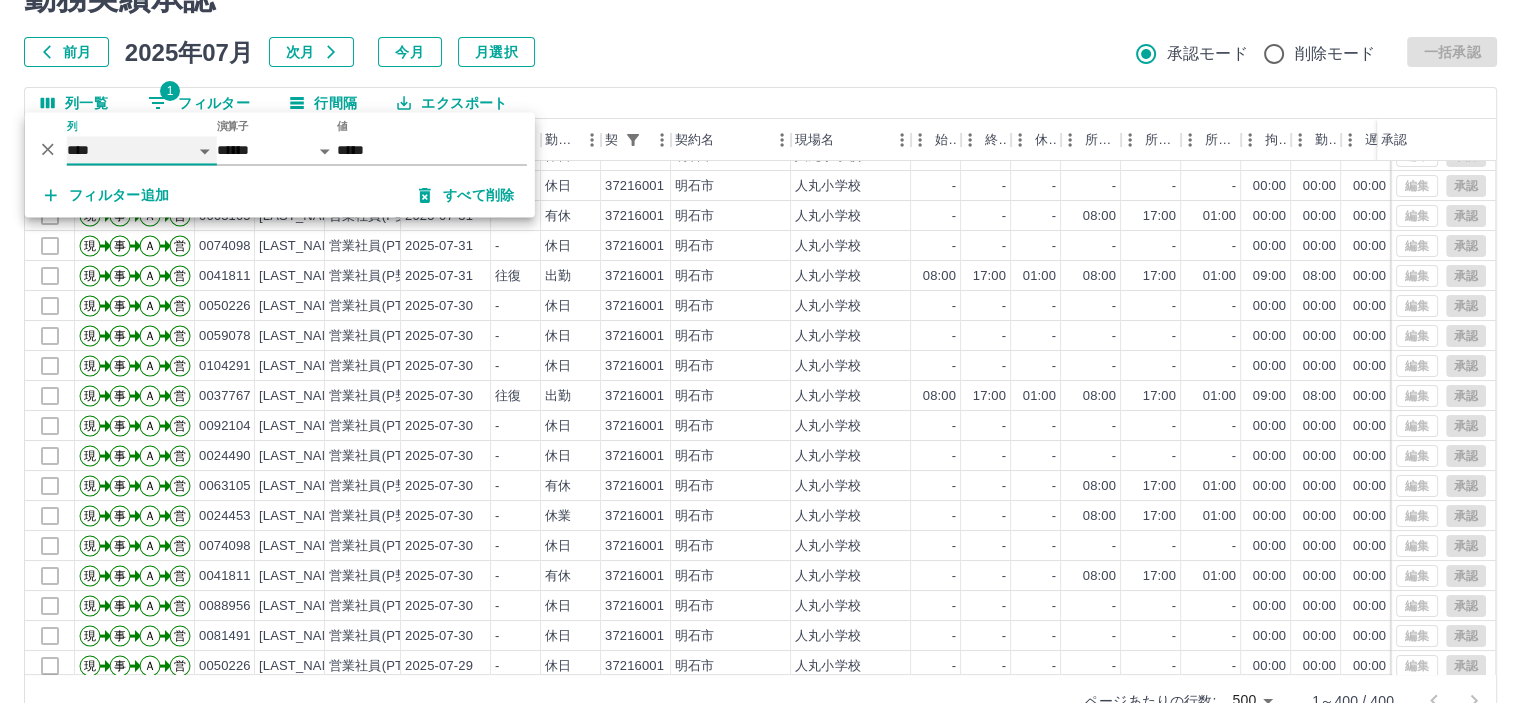 click on "**** *** **** *** *** **** ***** *** *** ** ** ** **** **** **** ** ** *** **** *****" at bounding box center (142, 150) 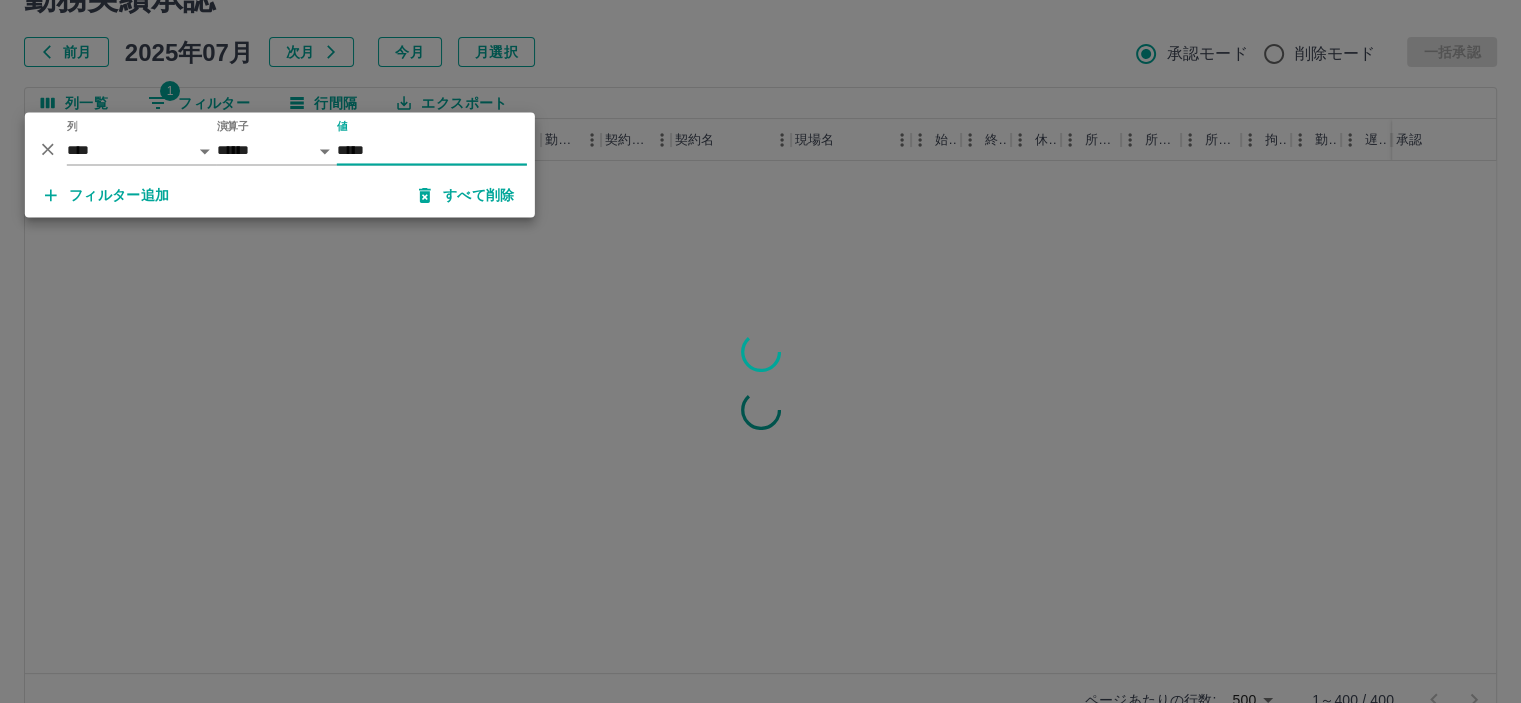 click on "*****" at bounding box center [432, 150] 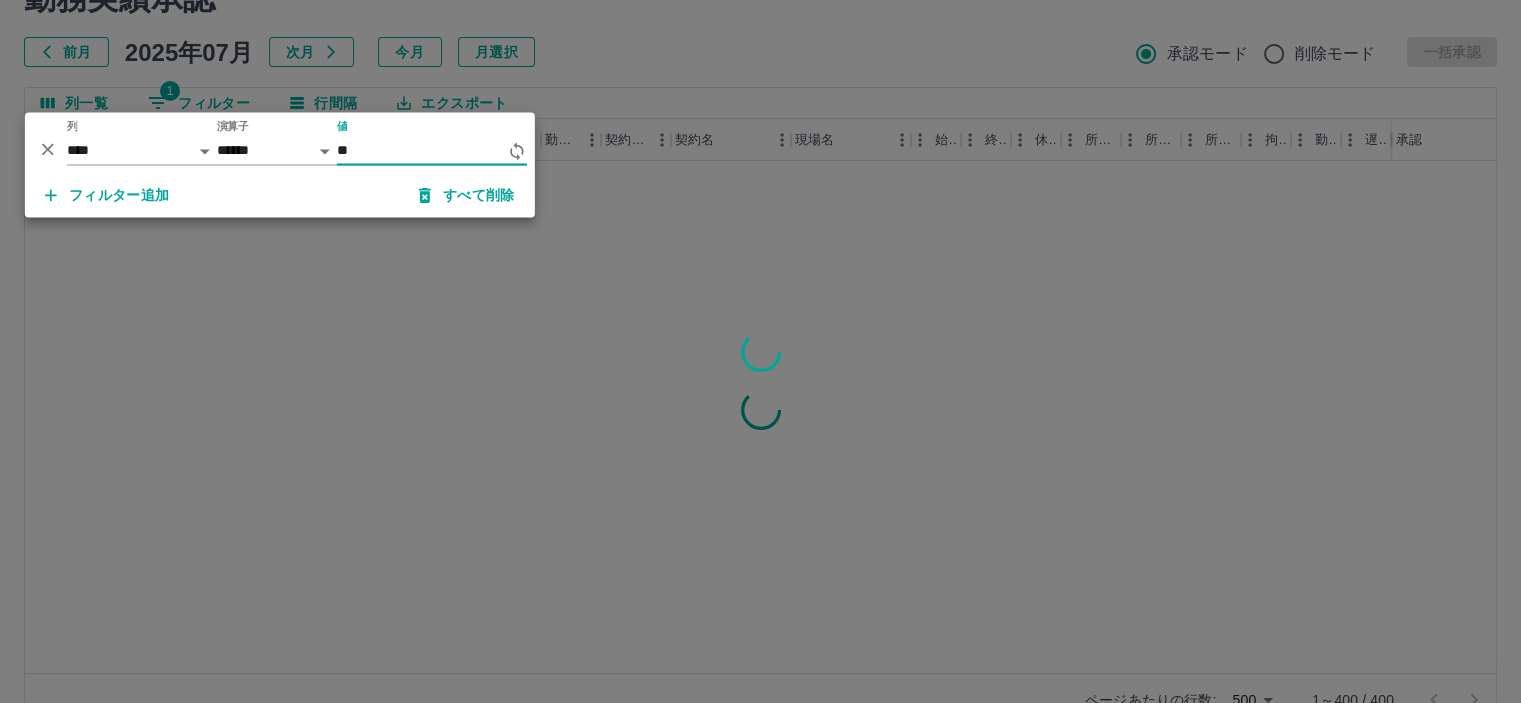 type on "*" 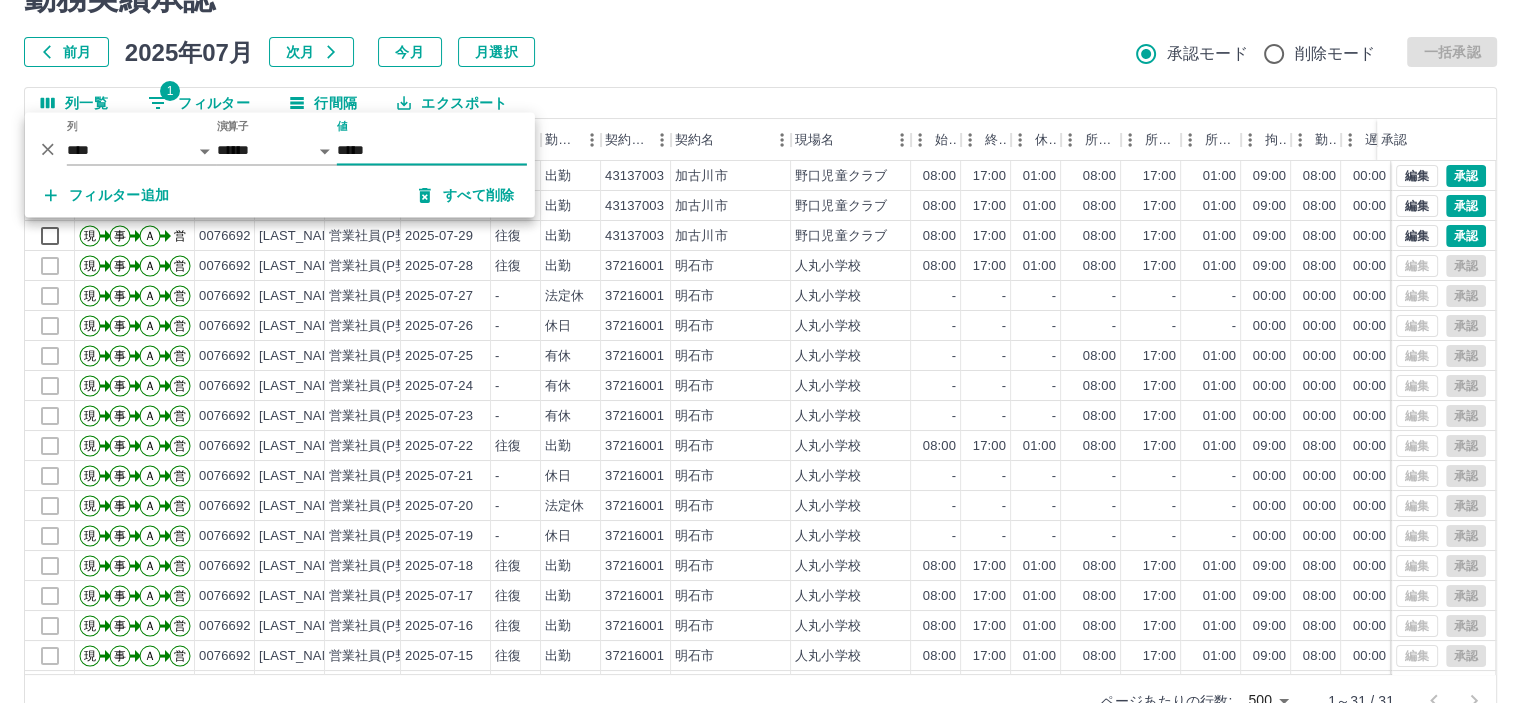 type on "*****" 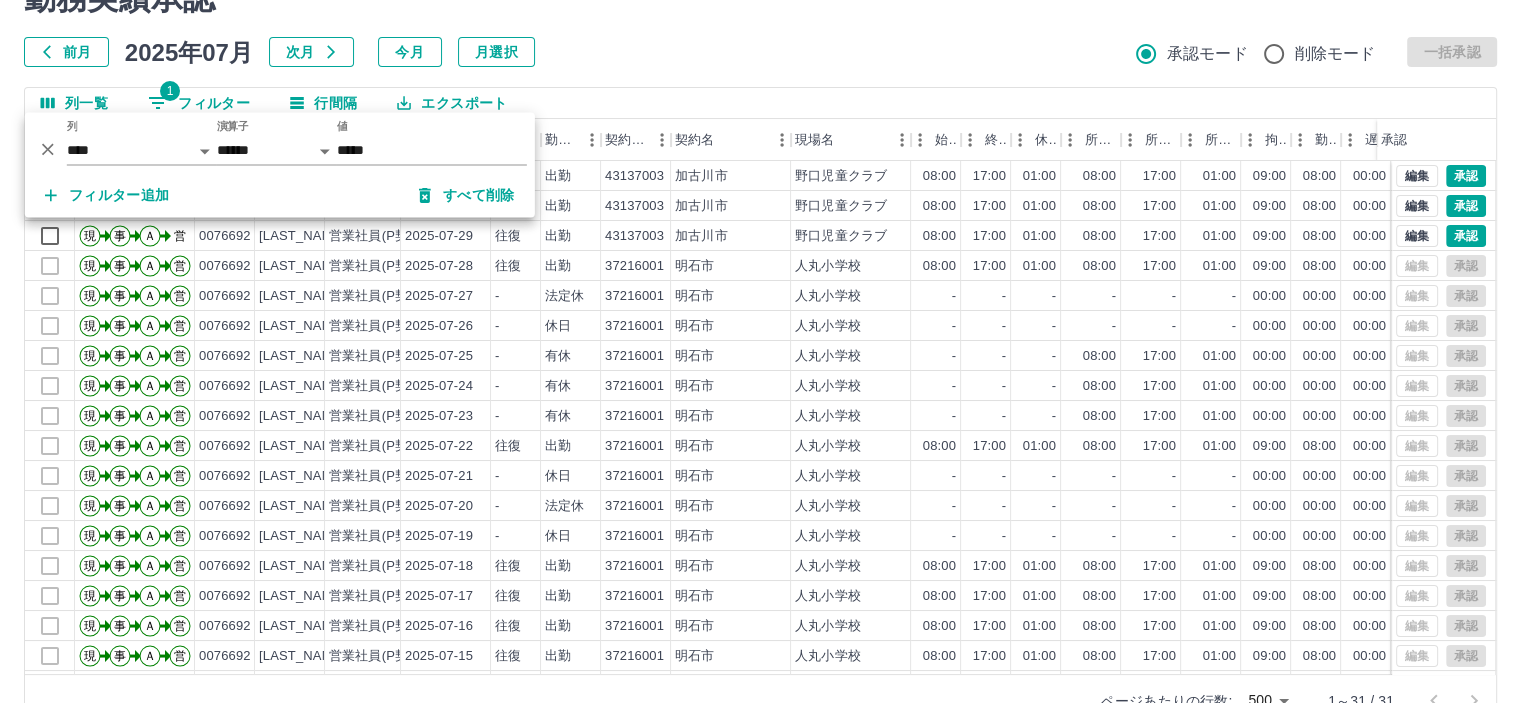 click on "勤務実績承認 前月 2025年07月 次月 今月 月選択 承認モード 削除モード 一括承認 列一覧 1 フィルター 行間隔 エクスポート 承認フロー 社員番号 社員名 社員区分 勤務日 交通費 勤務区分 契約コード 契約名 現場名 始業 終業 休憩 所定開始 所定終業 所定休憩 拘束 勤務 遅刻等 コメント ステータス 承認 現 事 Ａ 営 0076692 [LAST_NAME]　[FIRST_NAME] 営業社員(P契約) 2025-07-31 往復 出勤 43137003 [CITY] 野口児童クラブ 08:00 17:00 01:00 08:00 17:00 01:00 09:00 08:00 00:00 児童クラブ応援 営業所長承認待 現 事 Ａ 営 0076692 [LAST_NAME]　[FIRST_NAME] 営業社員(P契約) 2025-07-30 往復 出勤 43137003 [CITY] 野口児童クラブ 08:00 17:00 01:00 08:00 17:00 01:00 09:00 08:00 00:00 児童クラブ応援 営業所長承認待 現 事 Ａ 営 0076692 [LAST_NAME]　[FIRST_NAME] 営業社員(P契約) 2025-07-29 往復 出勤 43137003 [CITY] 野口児童クラブ 08:00 17:00 01:00 08:00 17:00" at bounding box center [760, 353] 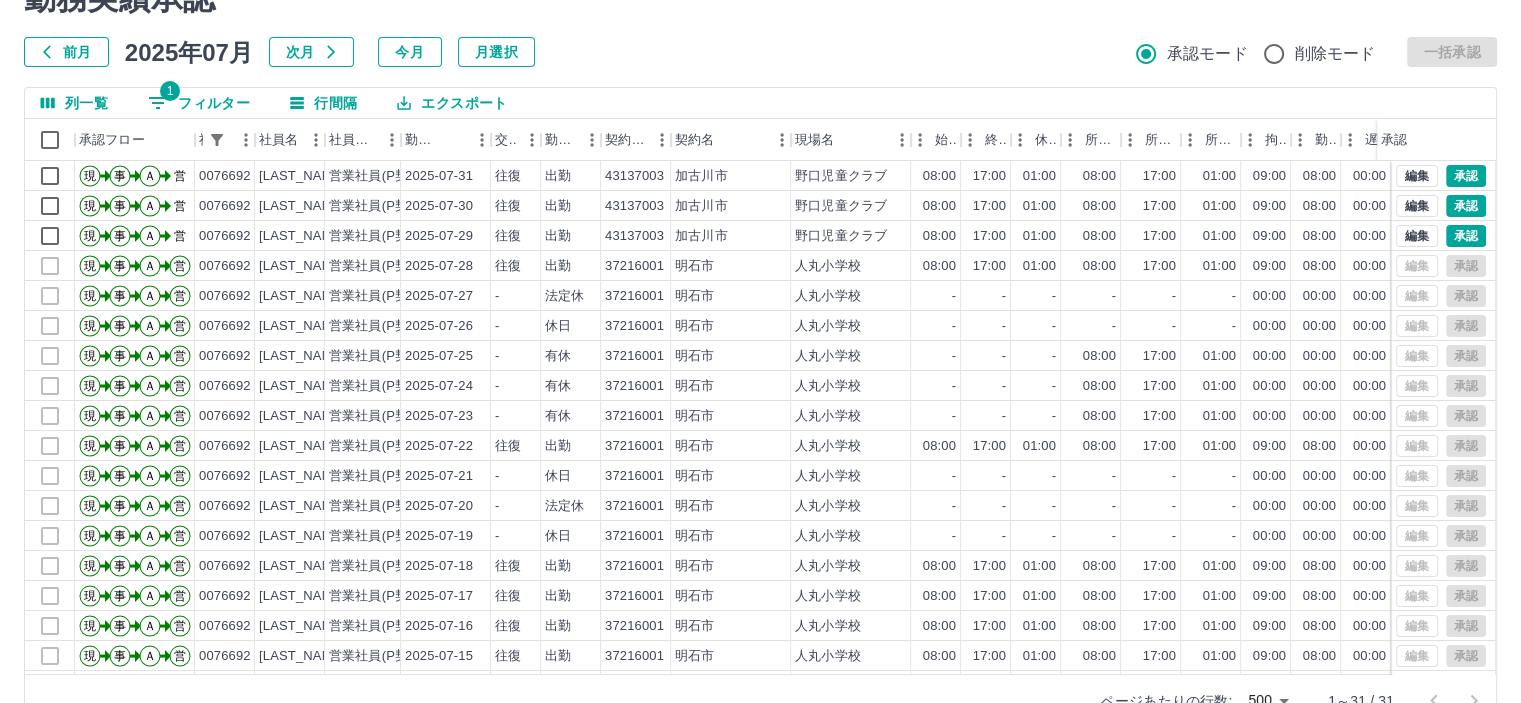 scroll, scrollTop: 0, scrollLeft: 0, axis: both 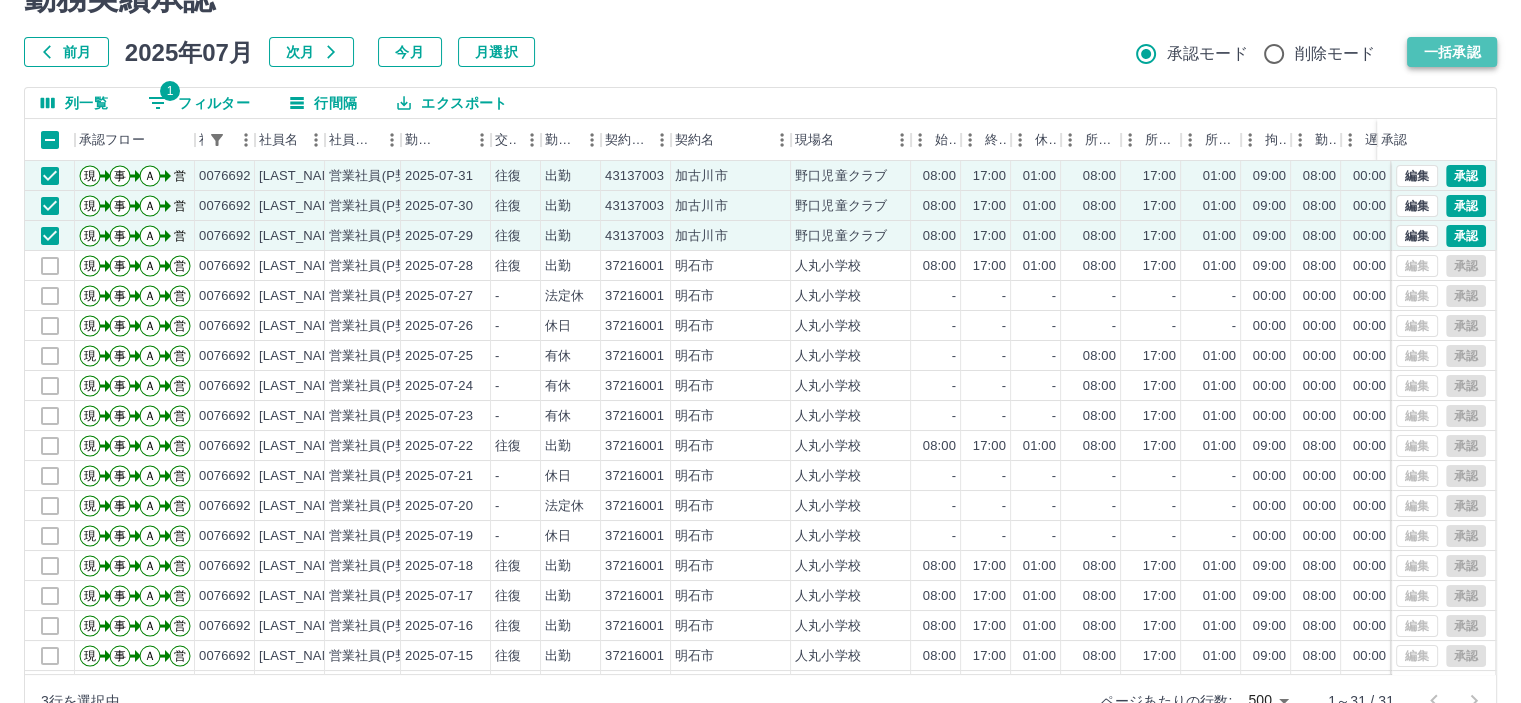 click on "一括承認" at bounding box center [1452, 52] 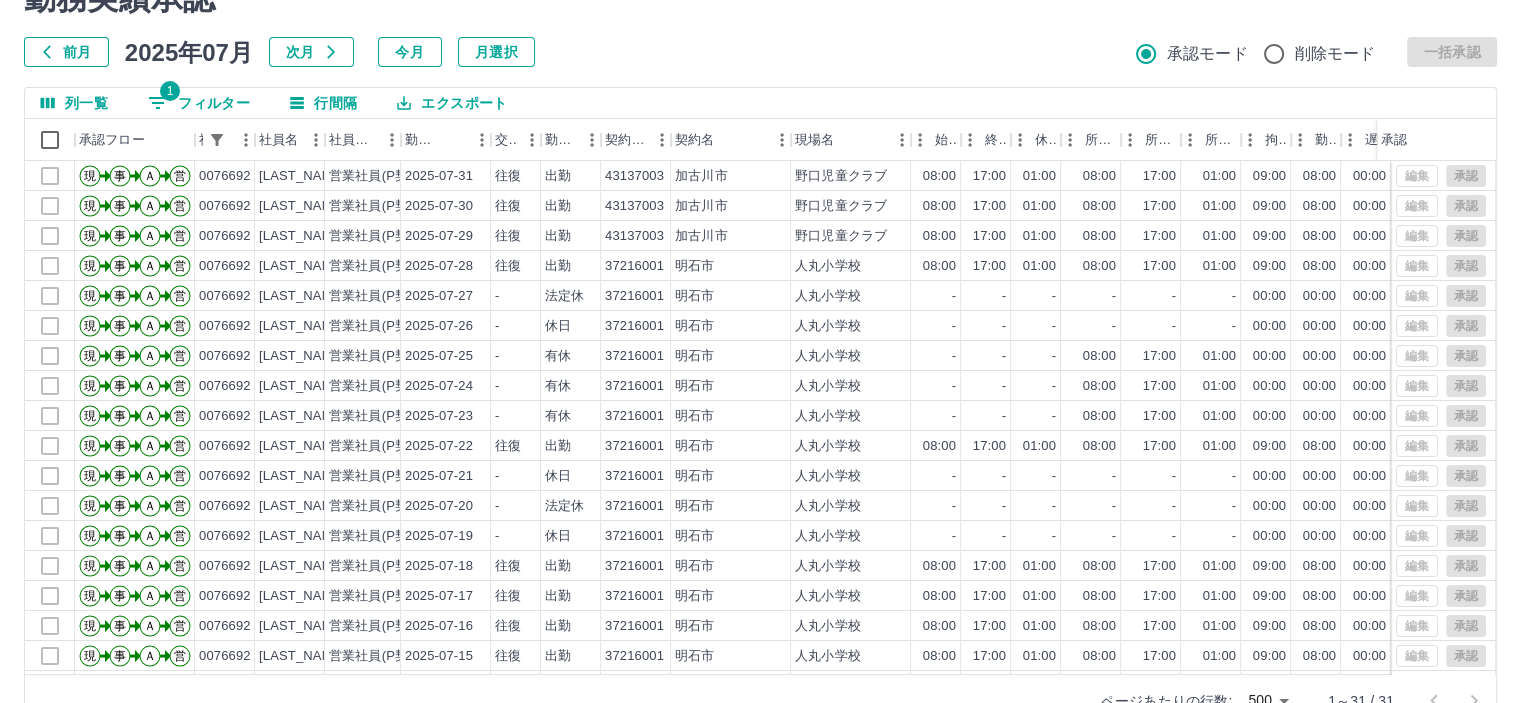 click on "1 フィルター" at bounding box center [199, 103] 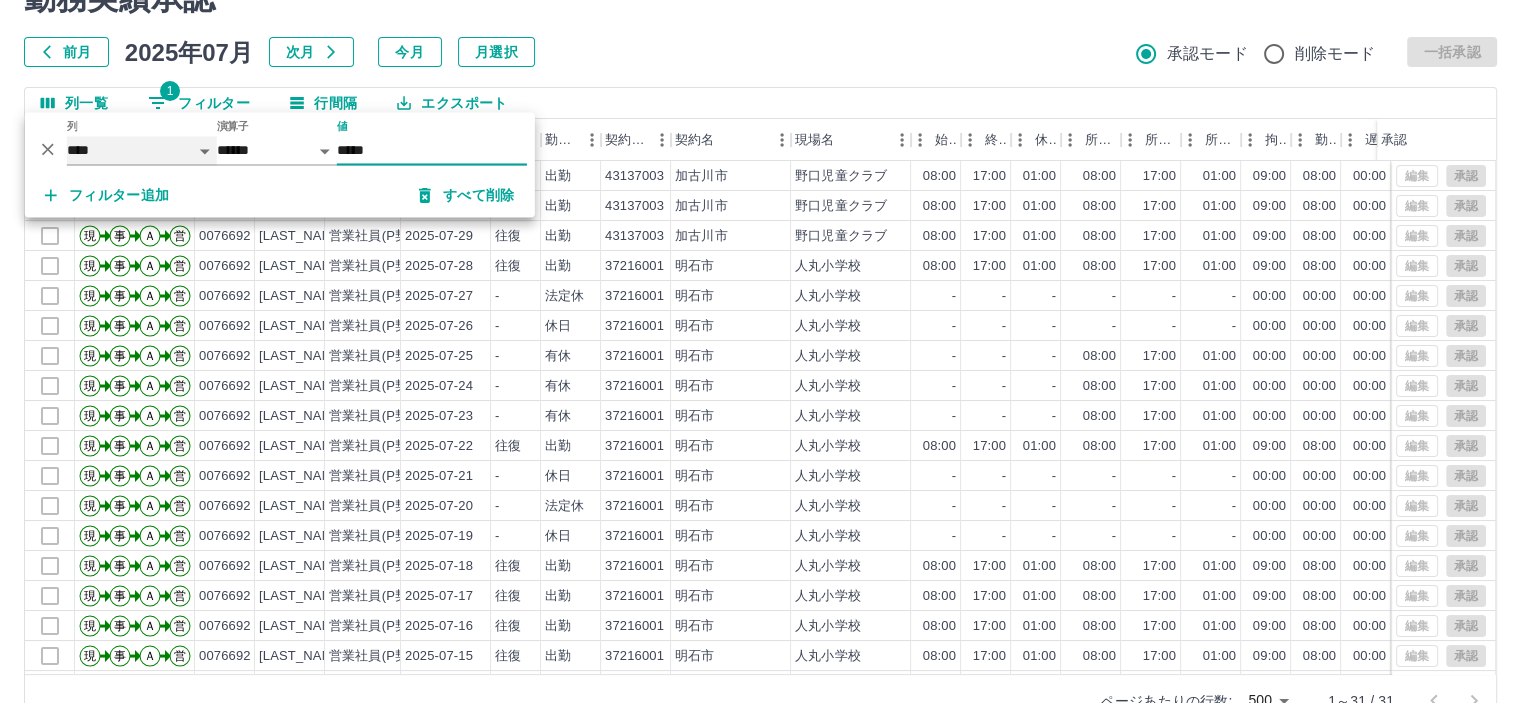 click on "**** *** **** *** *** **** ***** *** *** ** ** ** **** **** **** ** ** *** **** *****" at bounding box center (142, 150) 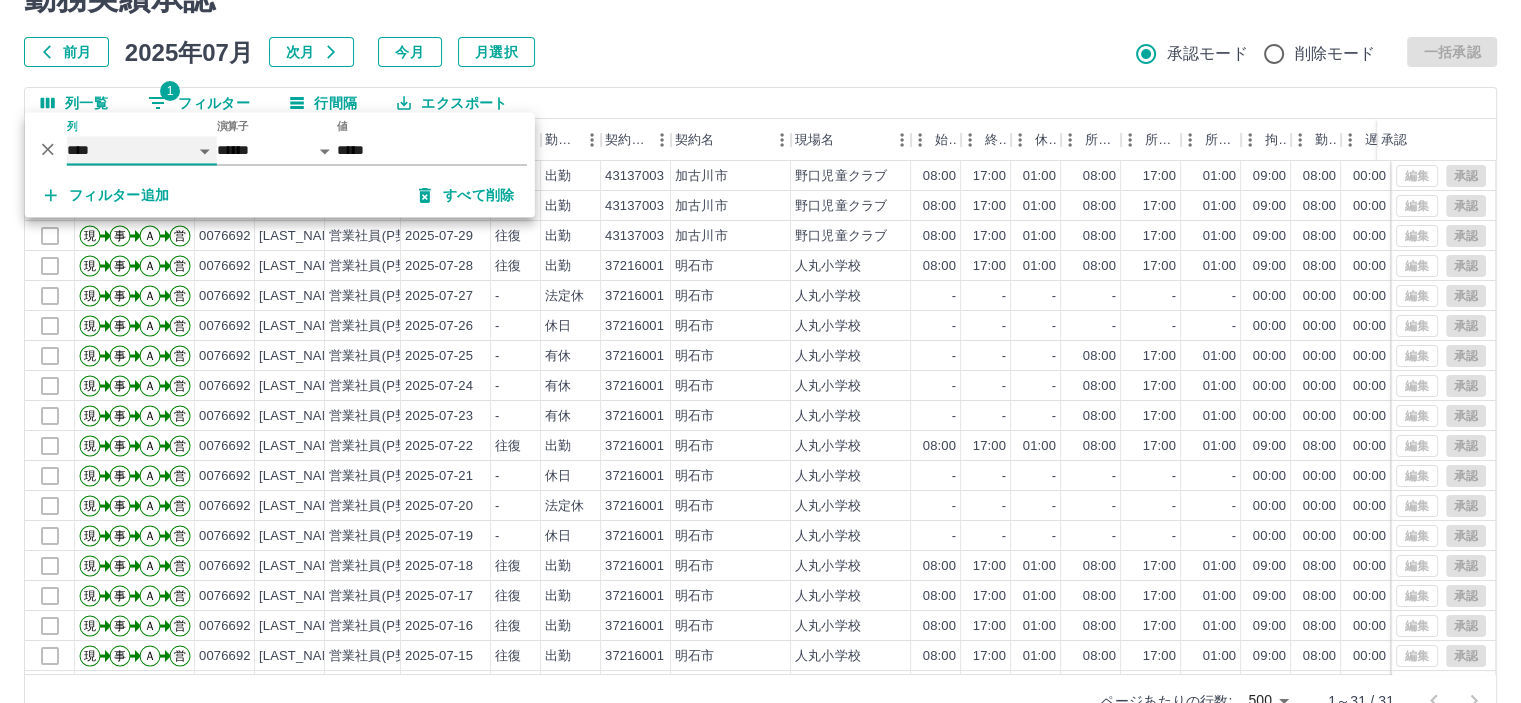 click on "**** *** **** *** *** **** ***** *** *** ** ** ** **** **** **** ** ** *** **** *****" at bounding box center [142, 150] 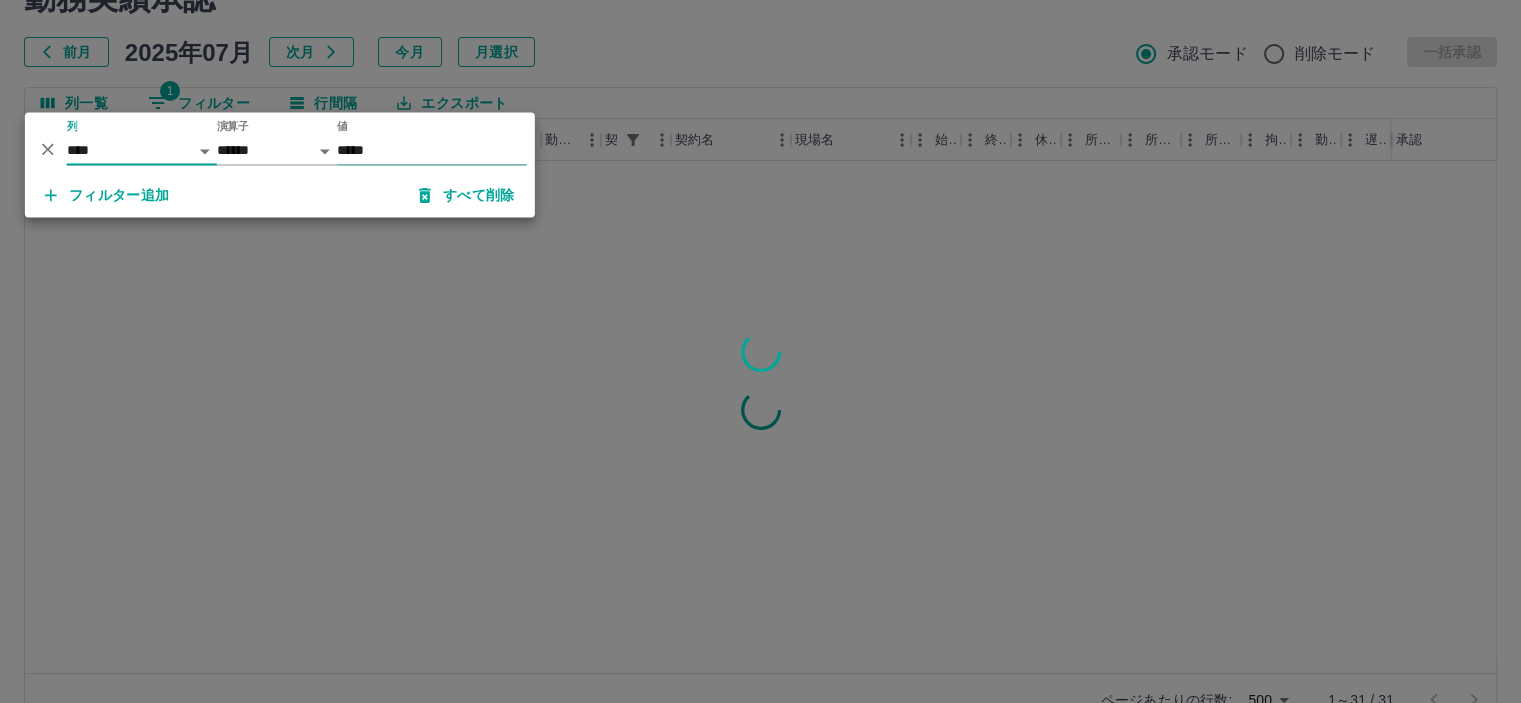 click on "*****" at bounding box center [432, 150] 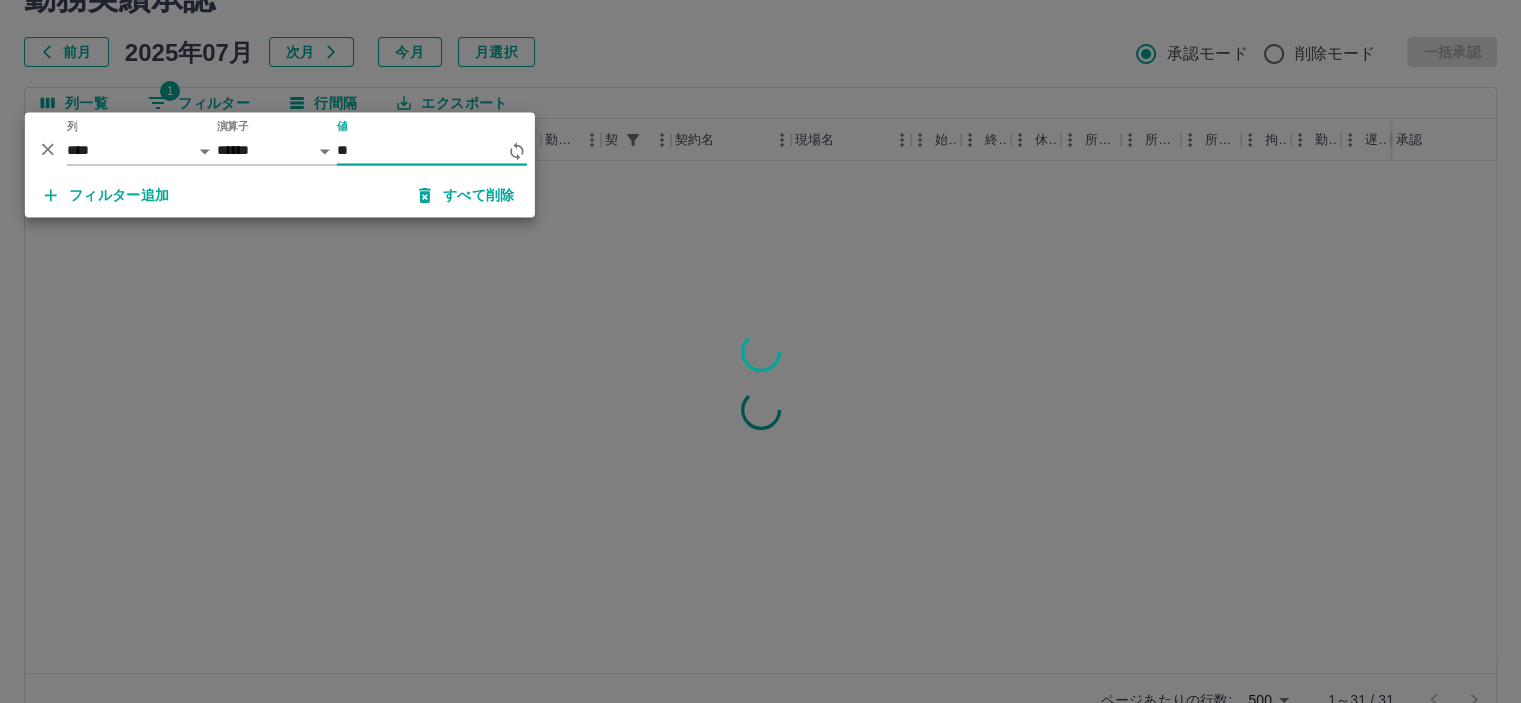 type on "*" 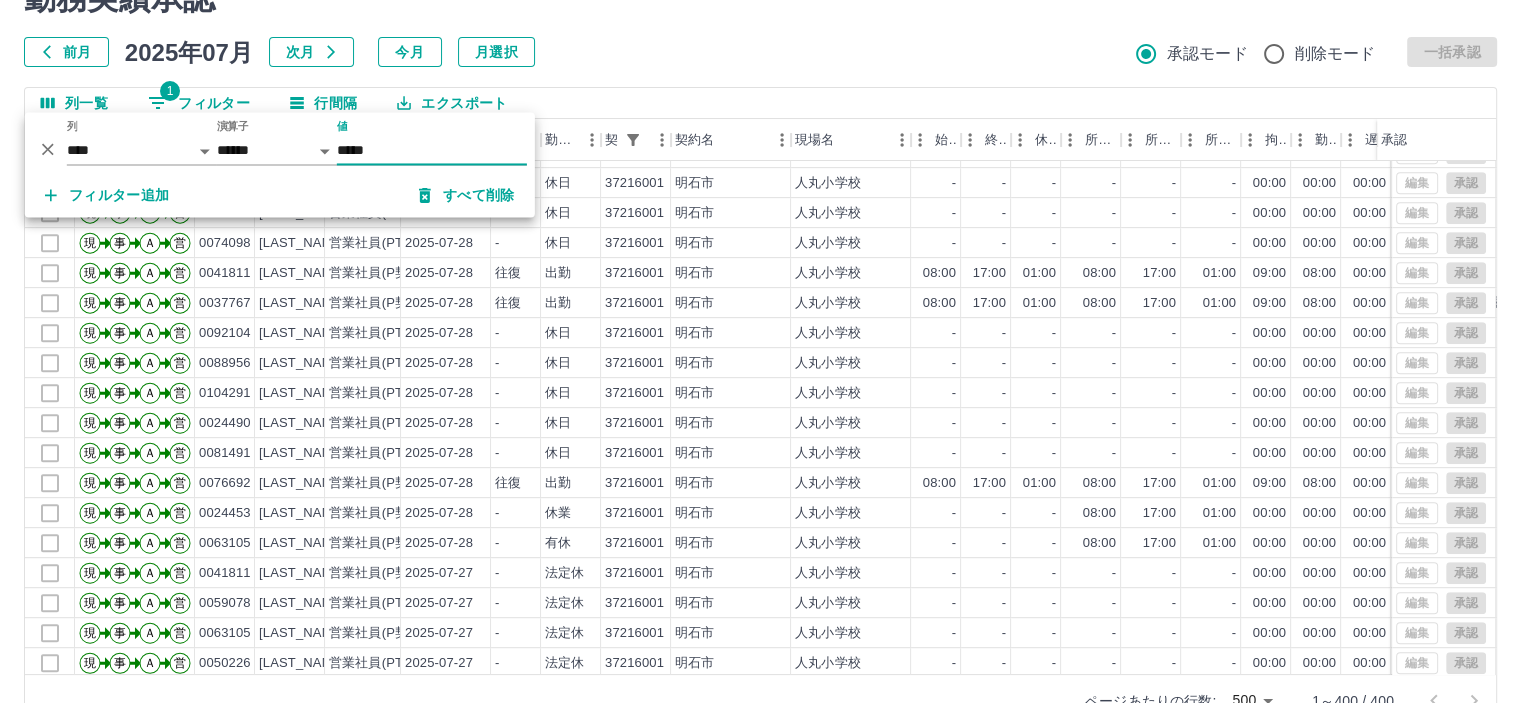 scroll, scrollTop: 1000, scrollLeft: 0, axis: vertical 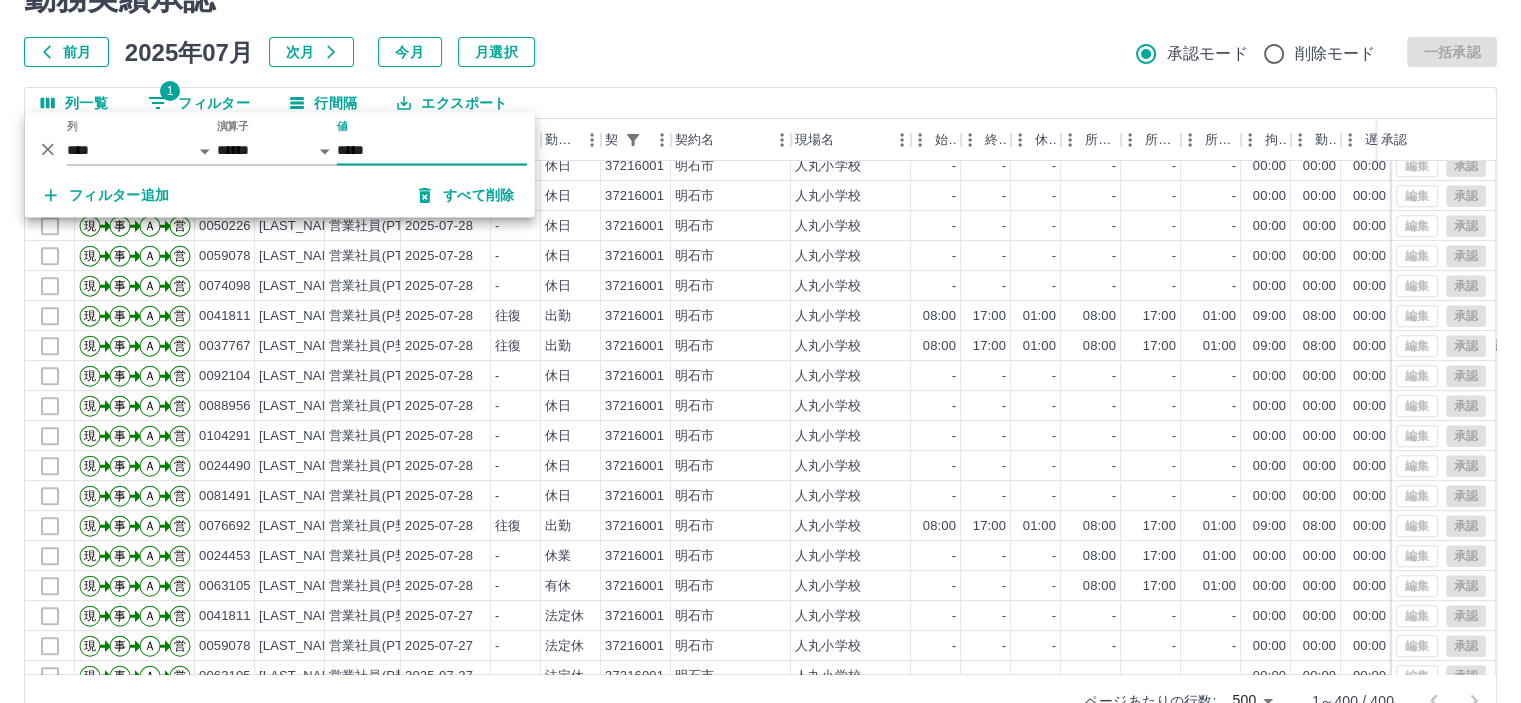 type on "*****" 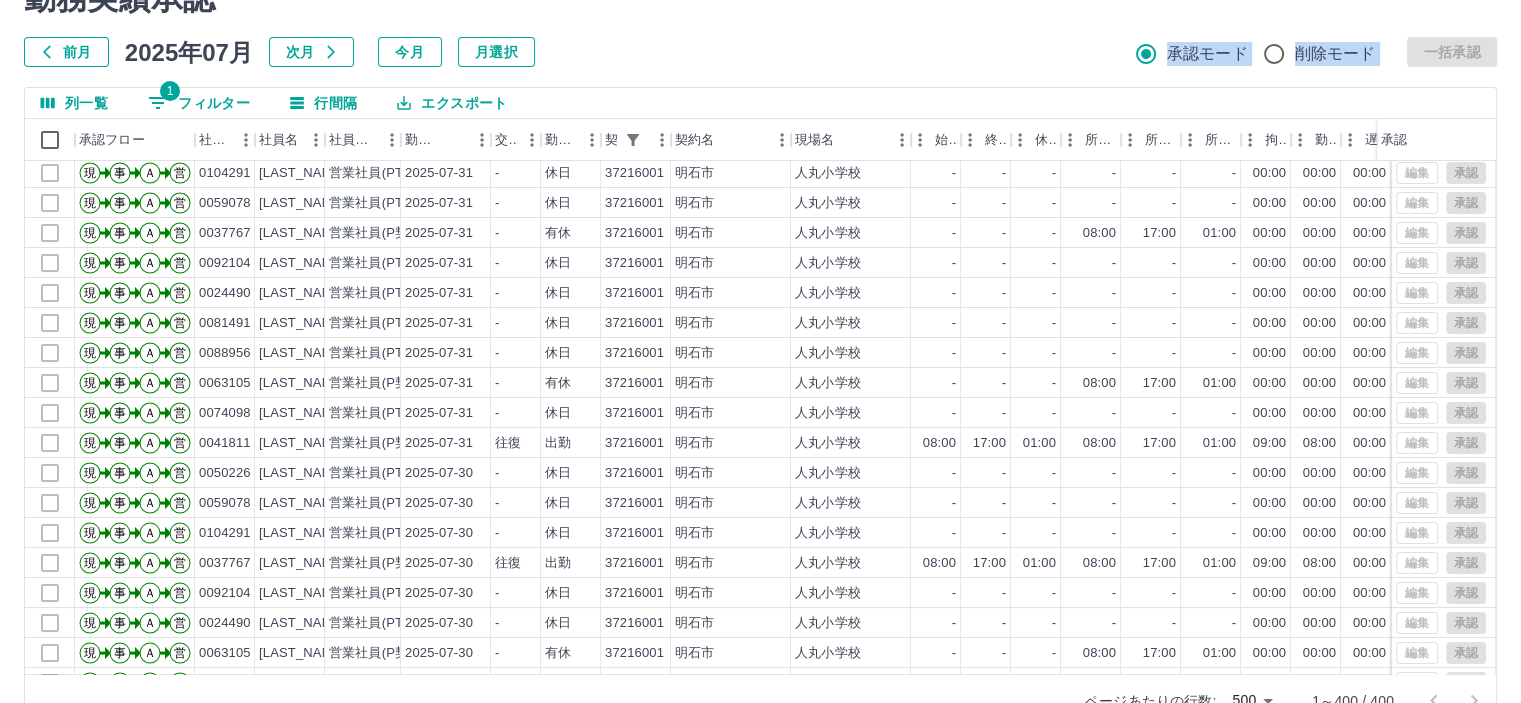 scroll, scrollTop: 0, scrollLeft: 0, axis: both 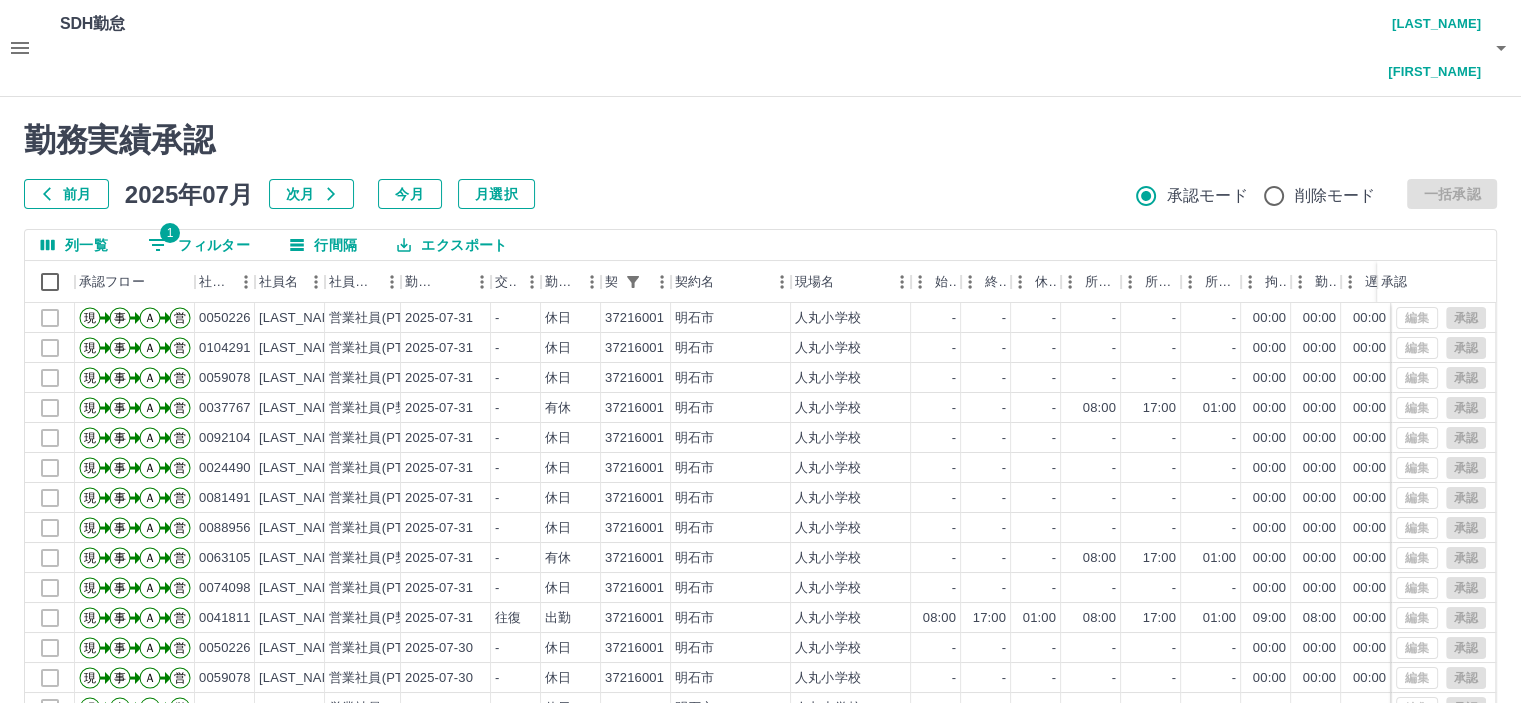 click on "前月 2025年07月 次月 今月 月選択 承認モード 削除モード 一括承認" at bounding box center [760, 194] 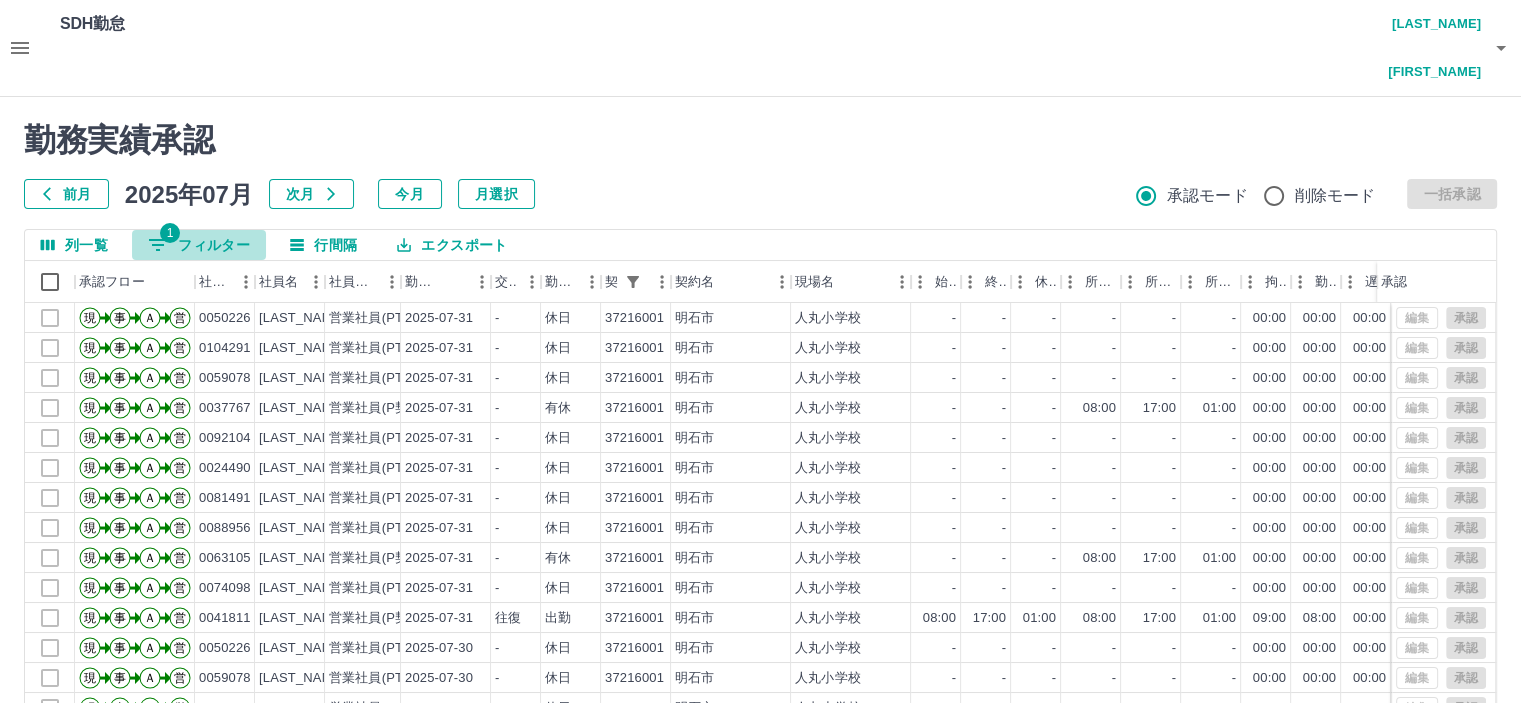click on "1 フィルター" at bounding box center [199, 245] 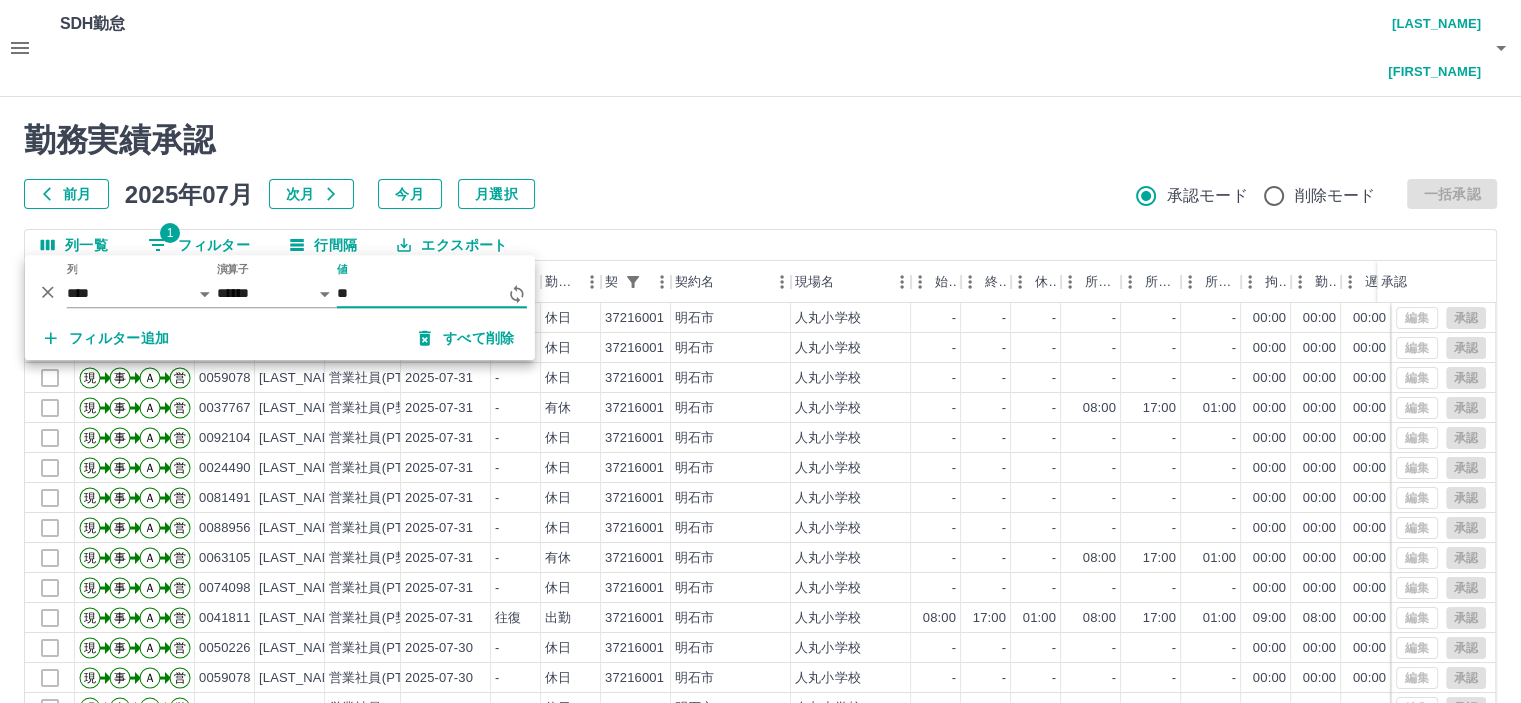 type on "*" 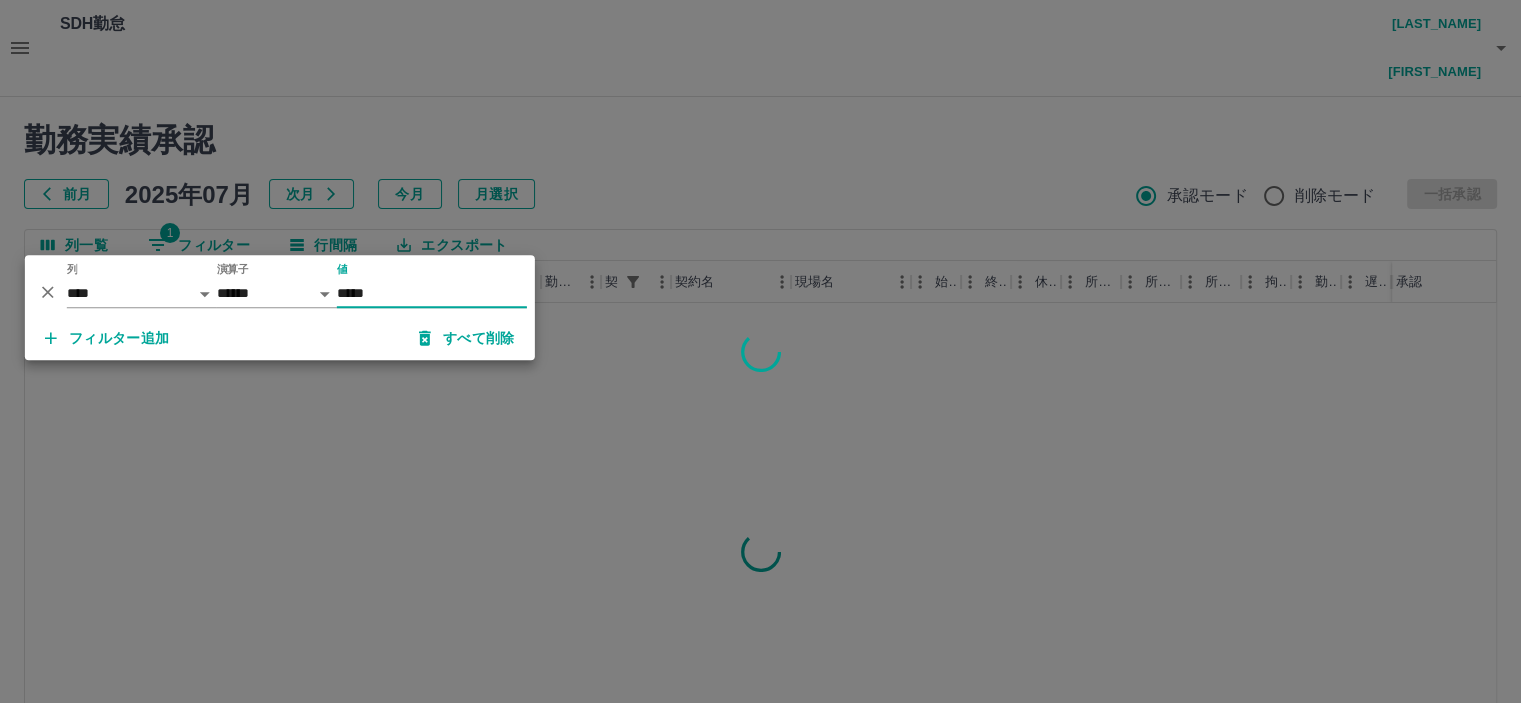 scroll, scrollTop: 100, scrollLeft: 0, axis: vertical 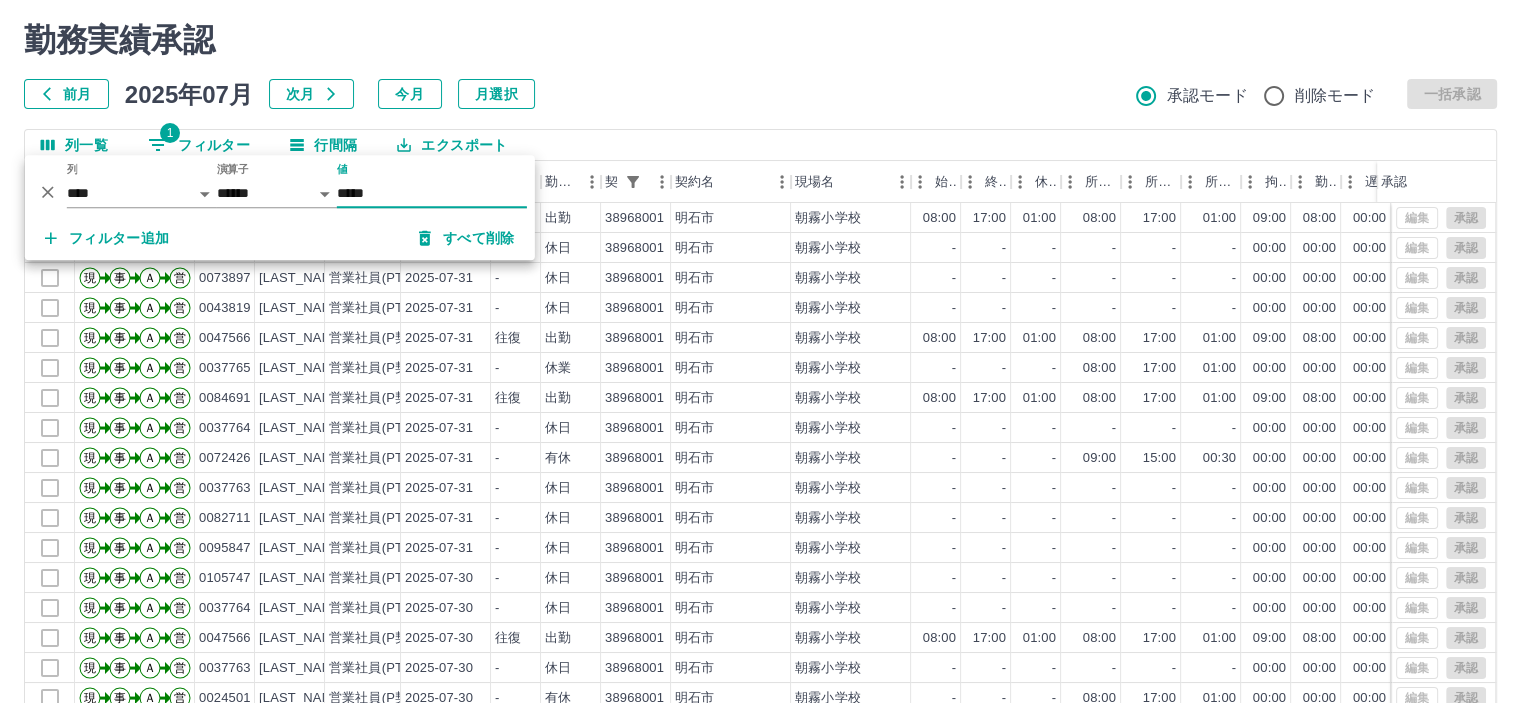 type on "*****" 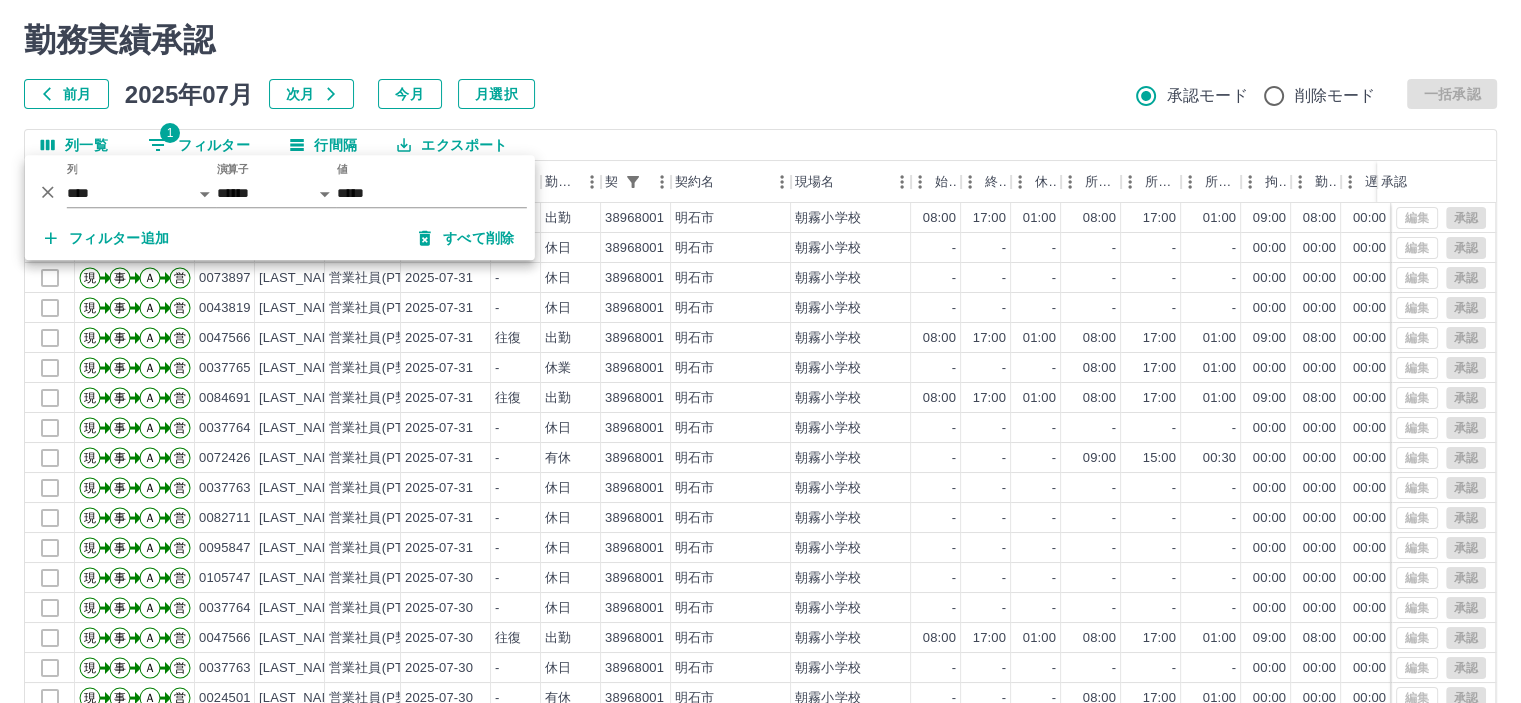 click on "勤務実績承認 前月 2025年07月 次月 今月 月選択 承認モード 削除モード 一括承認 列一覧 1 フィルター 行間隔 エクスポート 承認フロー 社員番号 社員名 社員区分 勤務日 交通費 勤務区分 契約コード 契約名 現場名 始業 終業 休憩 所定開始 所定終業 所定休憩 拘束 勤務 遅刻等 コメント ステータス 承認 現 事 Ａ 営 0024501 [LAST_NAME]　[FIRST_NAME] 営業社員(P契約) 2025-07-31 往復 出勤 38968001 [CITY] 朝霧小学校 08:00 17:00 01:00 08:00 17:00 01:00 09:00 08:00 00:00 全承認済 現 事 Ａ 営 0105747 [LAST_NAME]　[FIRST_NAME] 営業社員(PT契約) 2025-07-31  -  休日 38968001 [CITY] 朝霧小学校 - - - - - - 00:00 00:00 00:00 全承認済 現 事 Ａ 営 0073897 [LAST_NAME]　[FIRST_NAME] 営業社員(PT契約) 2025-07-31  -  休日 38968001 [CITY] 朝霧小学校 - - - - - - 00:00 00:00 00:00 全承認済 現 事 Ａ 営 0043819 [LAST_NAME]　[FIRST_NAME] 営業社員(PT契約) 2025-07-31  -  休日 38968001 - - -" at bounding box center (760, 395) 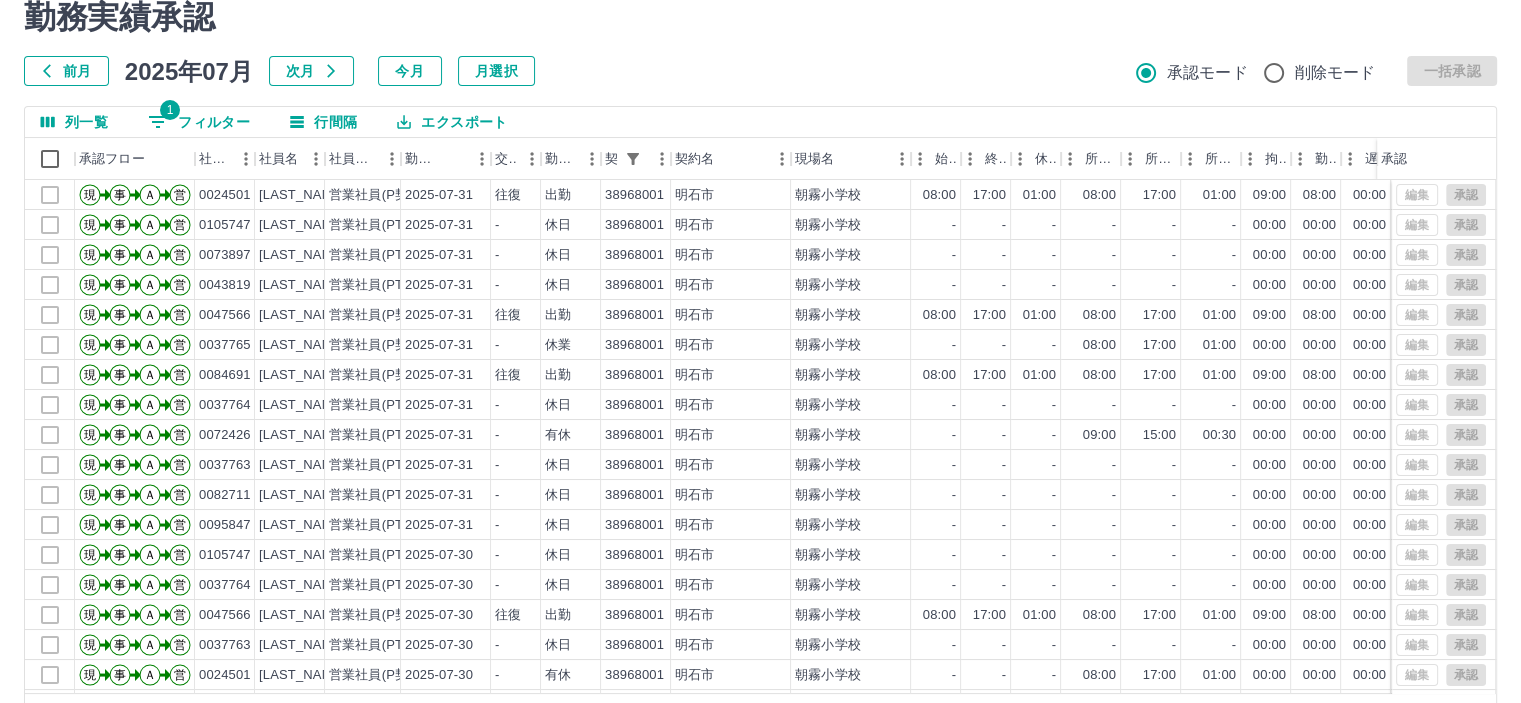 scroll, scrollTop: 142, scrollLeft: 0, axis: vertical 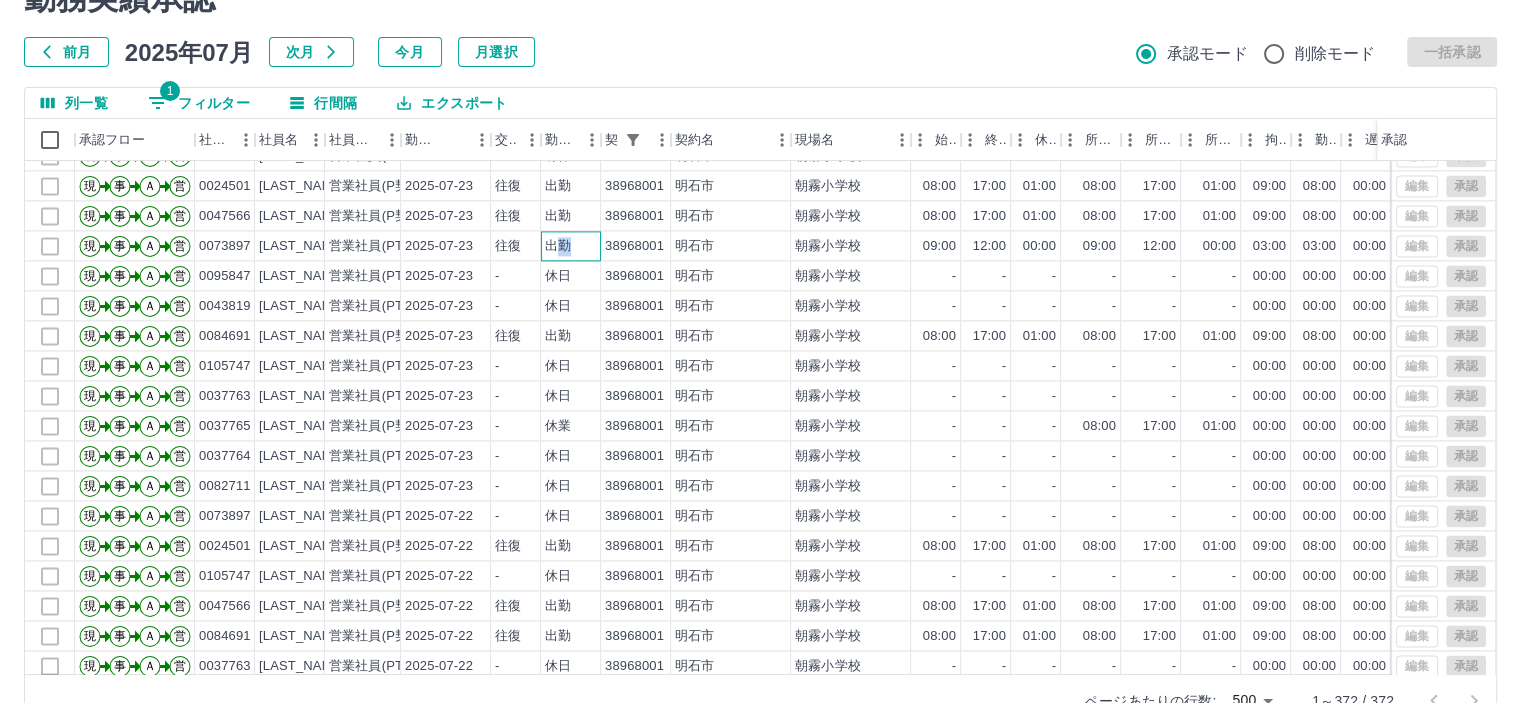 click on "出勤" at bounding box center [571, 246] 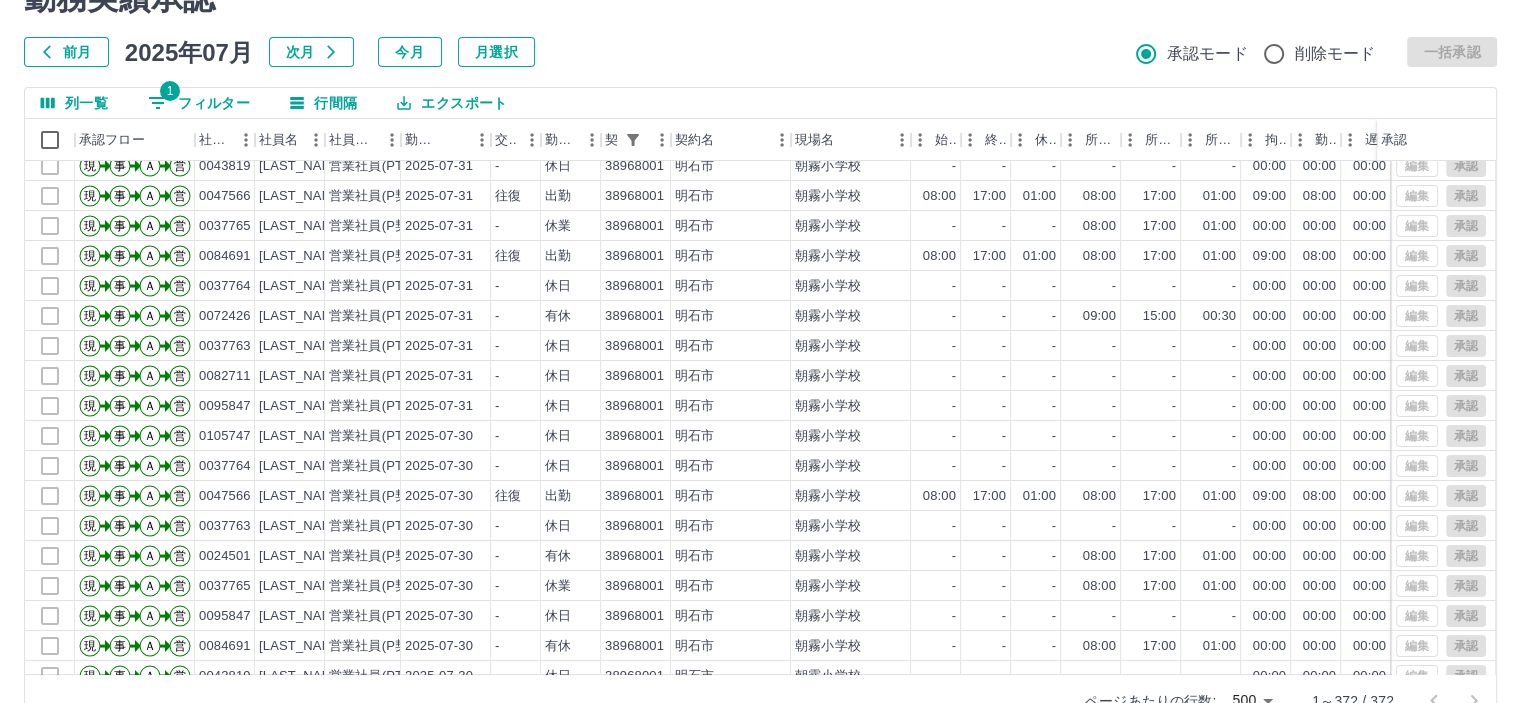 scroll, scrollTop: 0, scrollLeft: 0, axis: both 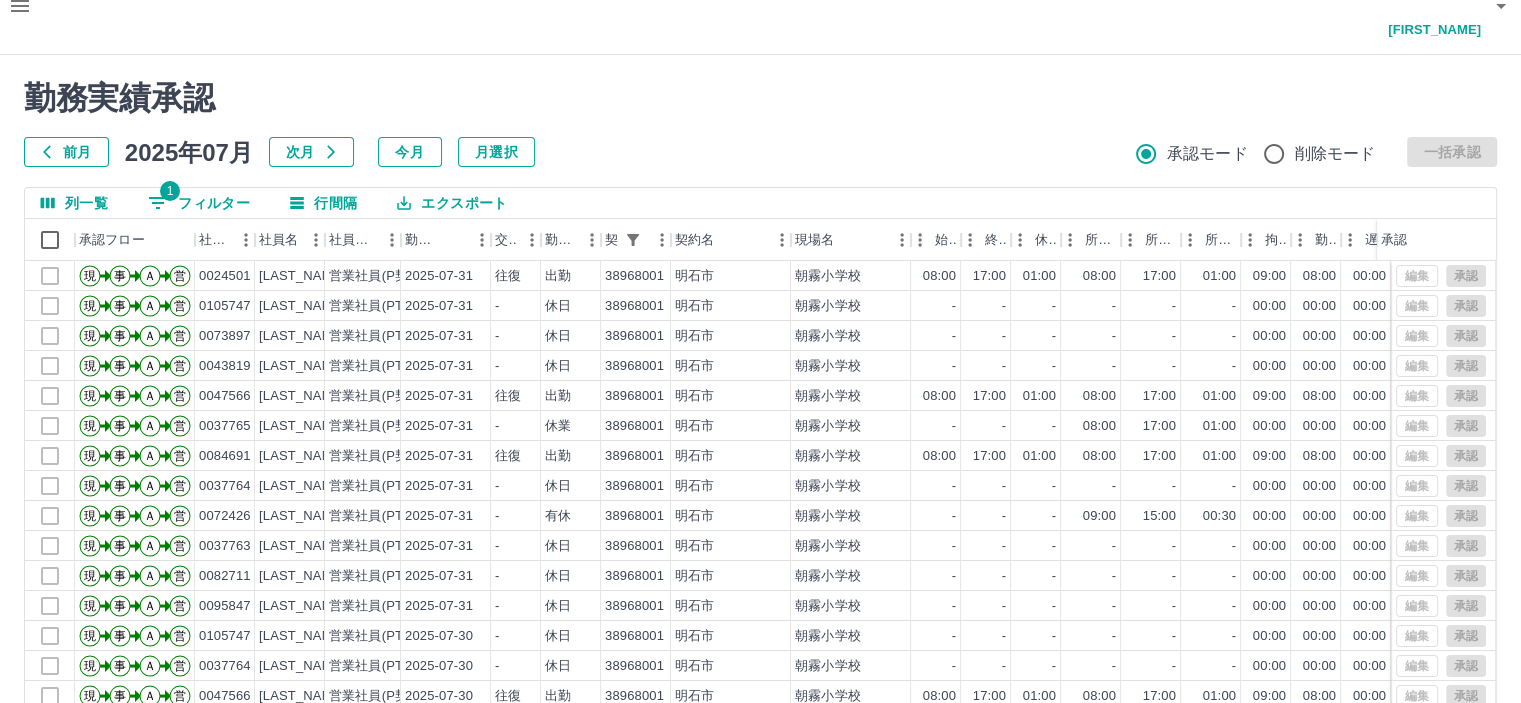 click on "1 フィルター" at bounding box center [199, 203] 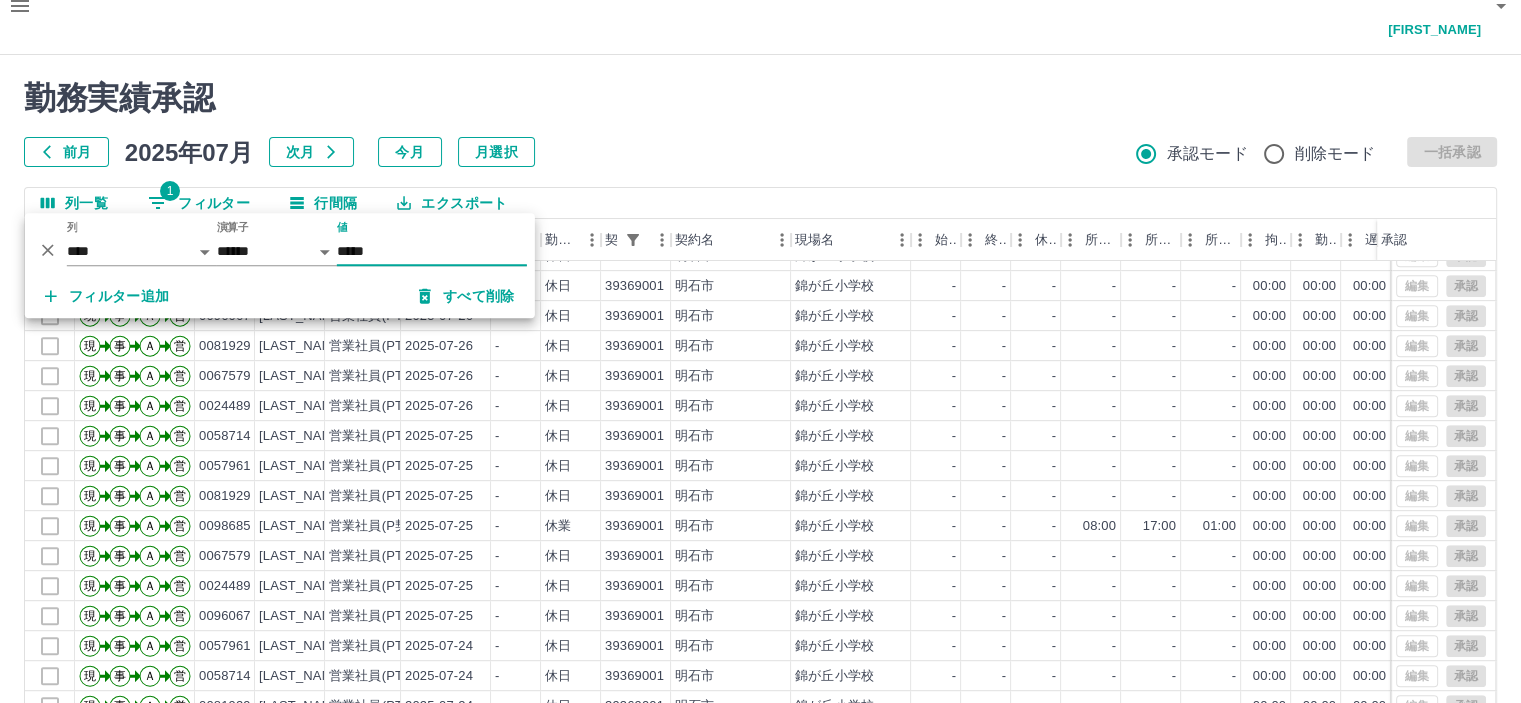 scroll, scrollTop: 1200, scrollLeft: 0, axis: vertical 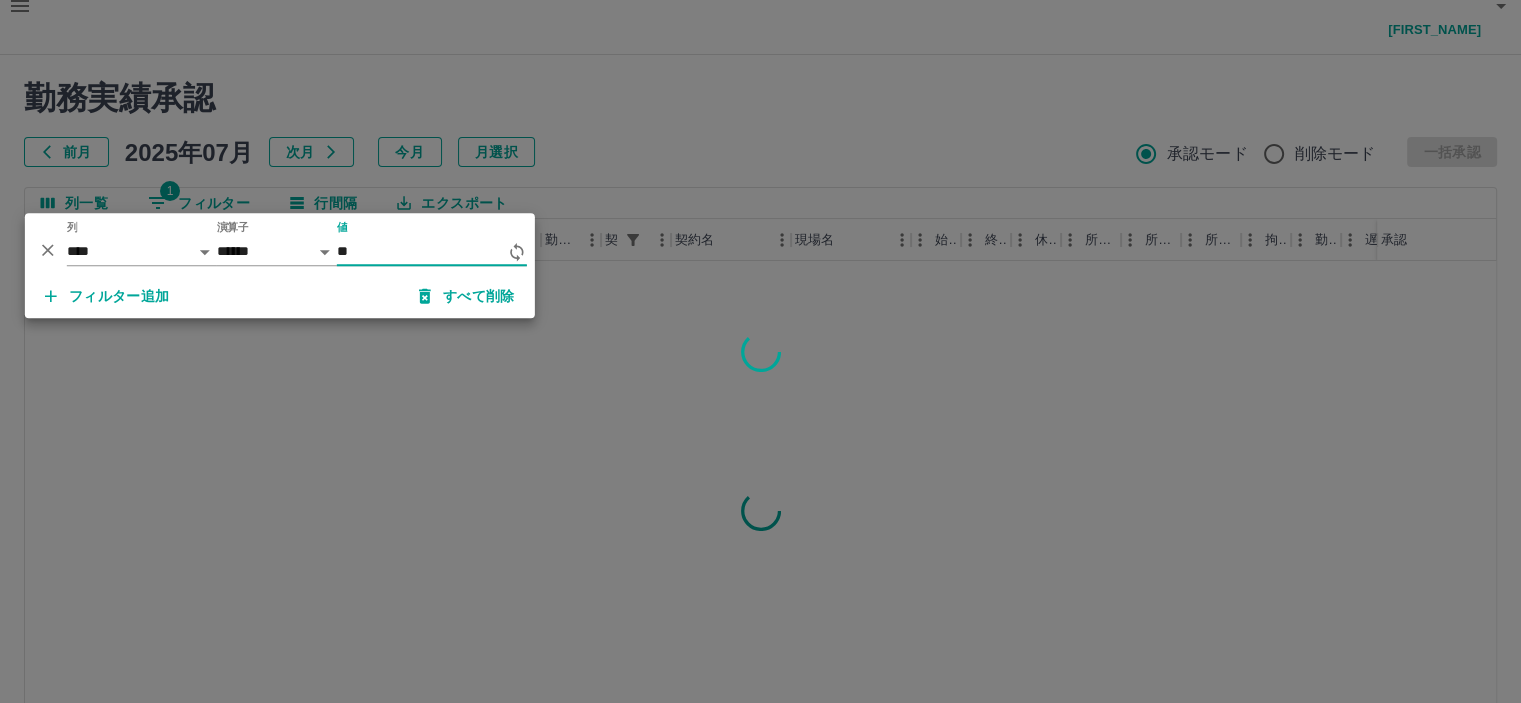 type on "*" 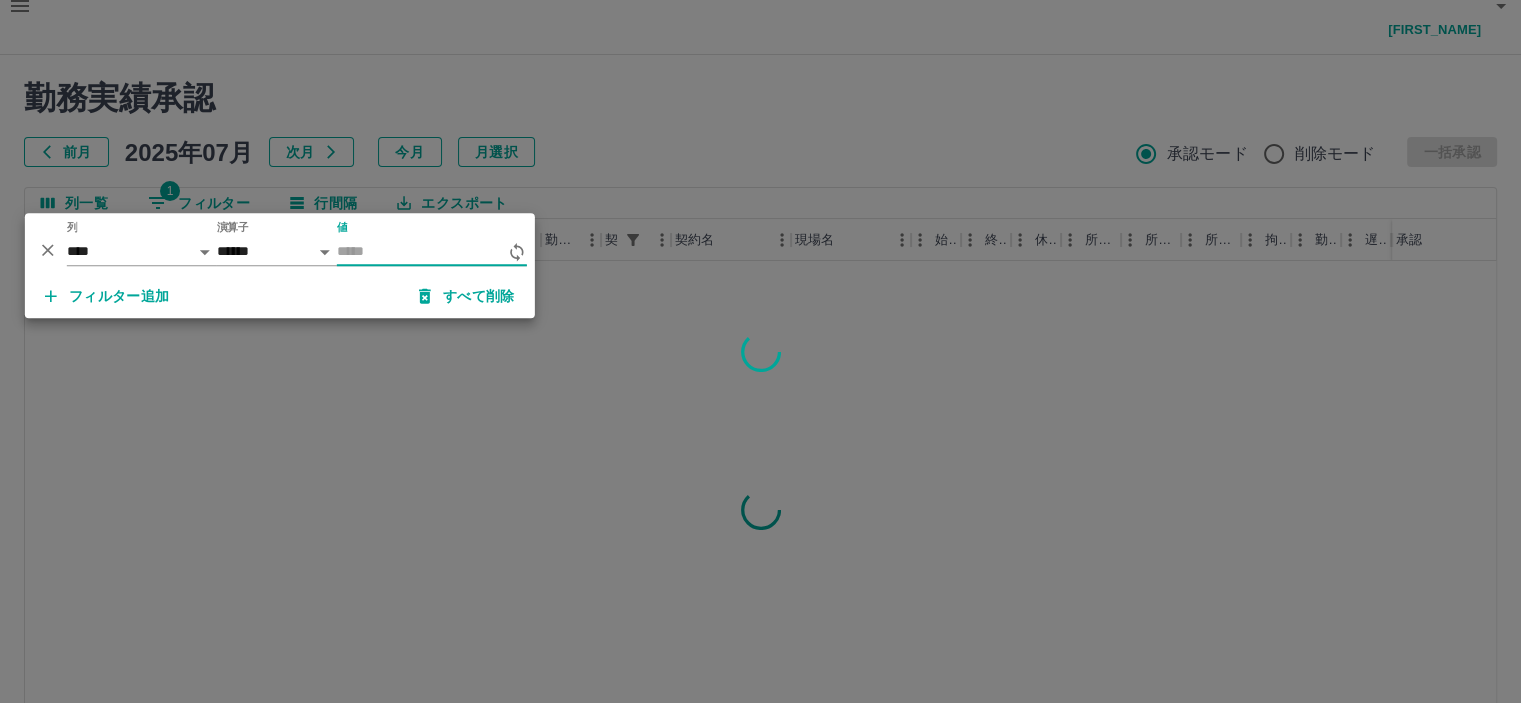 scroll, scrollTop: 0, scrollLeft: 0, axis: both 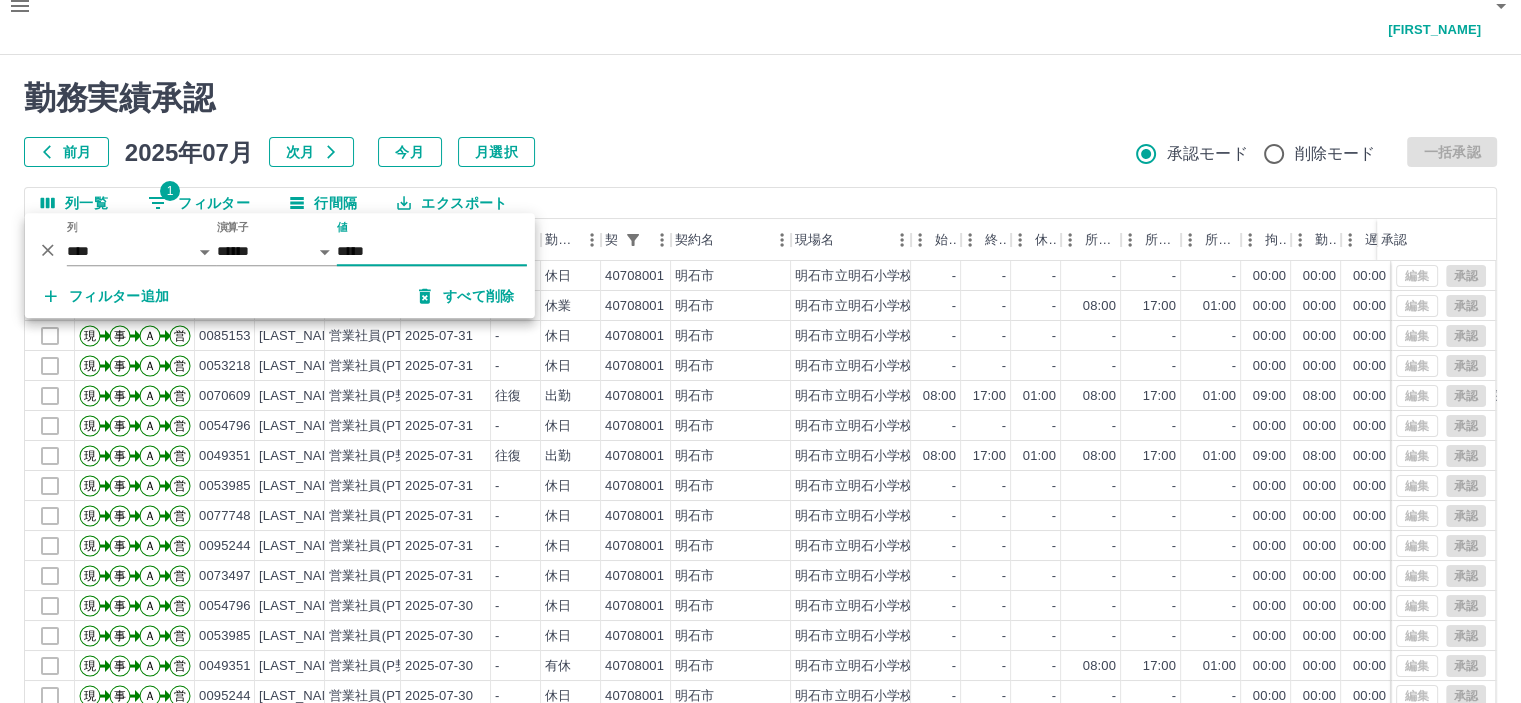 type on "*****" 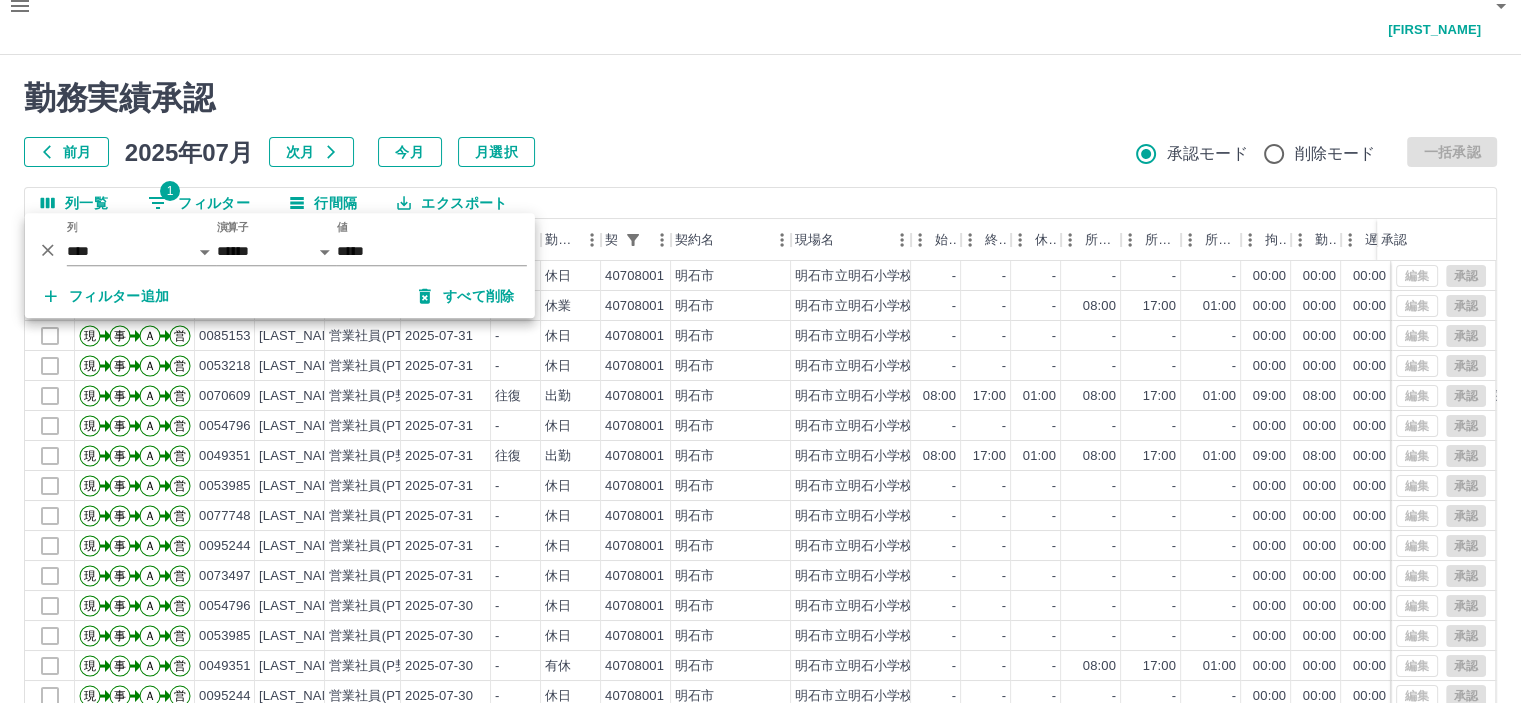 click on "前月 2025年07月 次月 今月 月選択 承認モード 削除モード 一括承認" at bounding box center [760, 152] 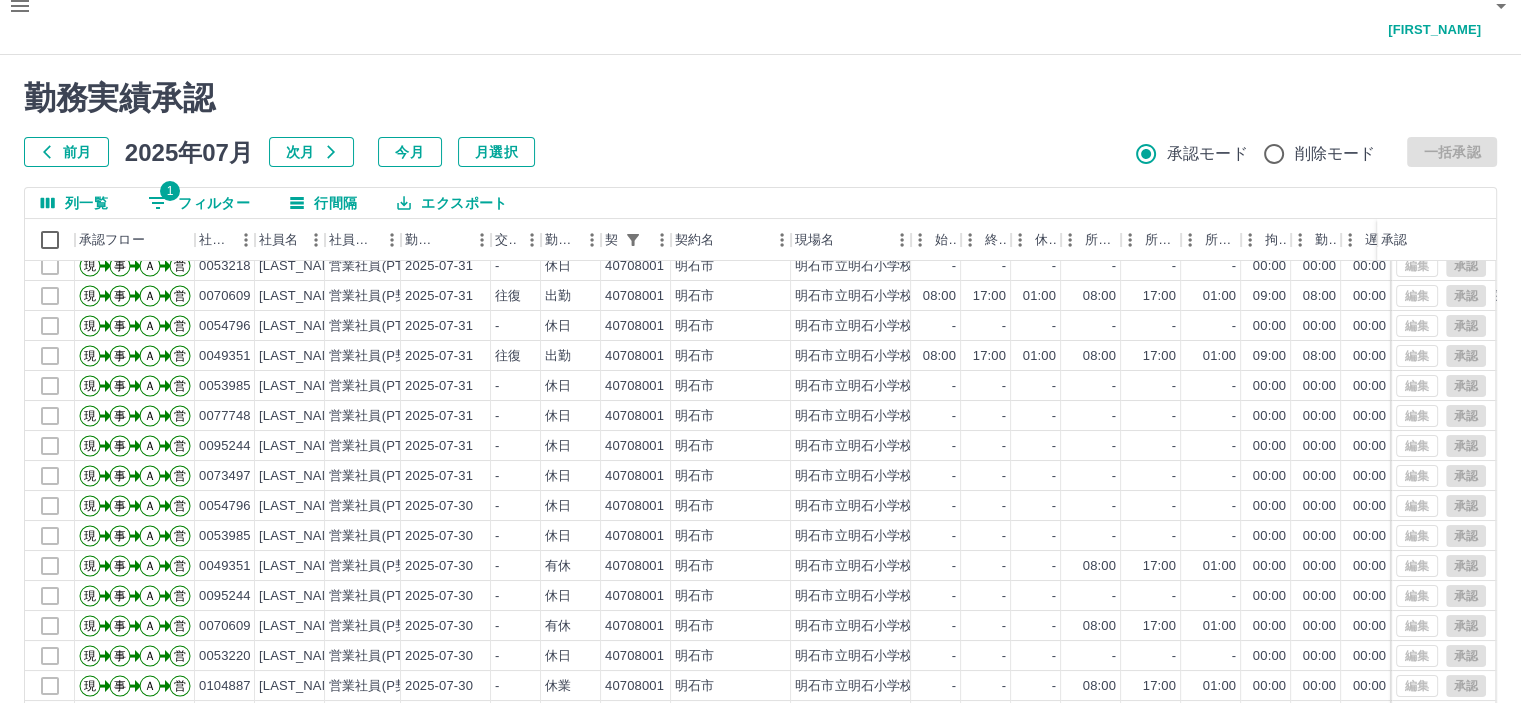 scroll, scrollTop: 0, scrollLeft: 0, axis: both 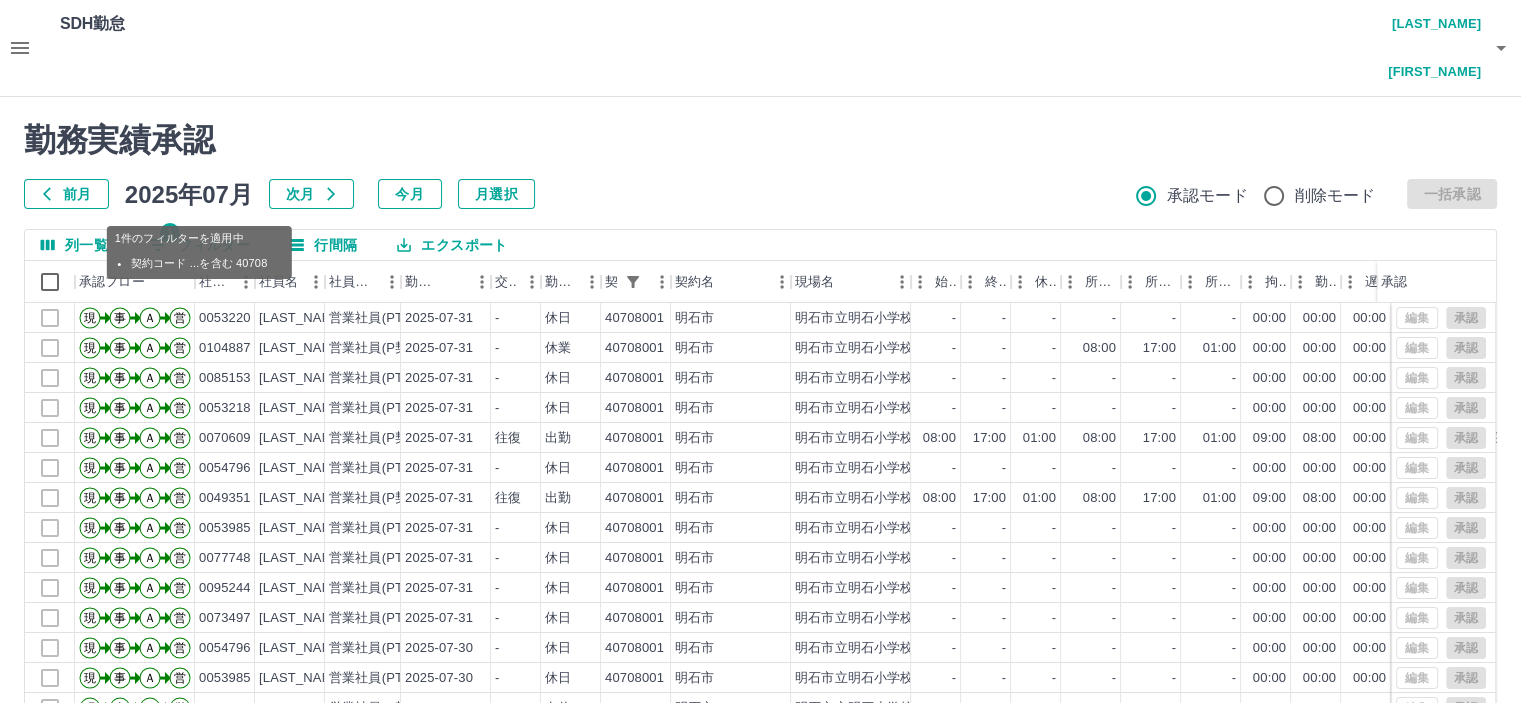 click on "1 フィルター" at bounding box center (199, 245) 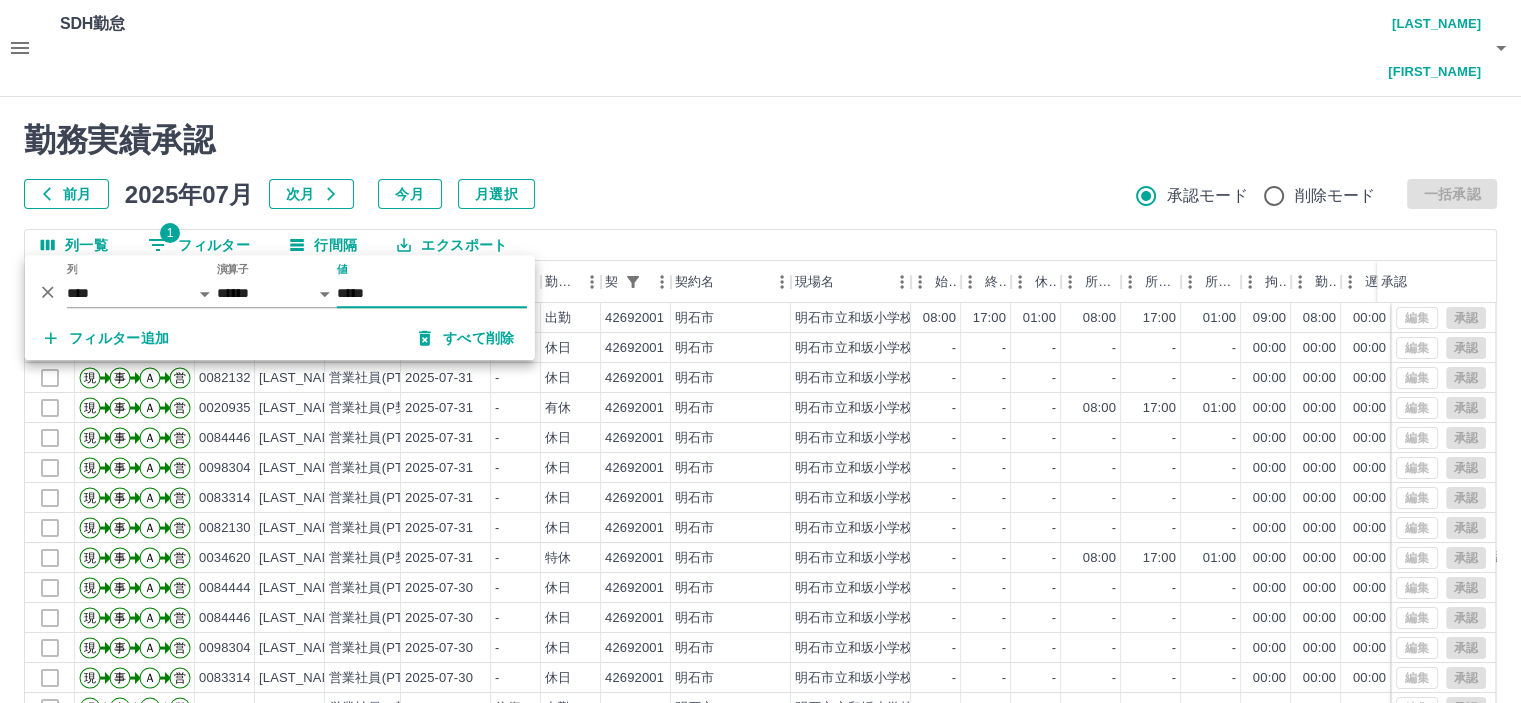 type on "*****" 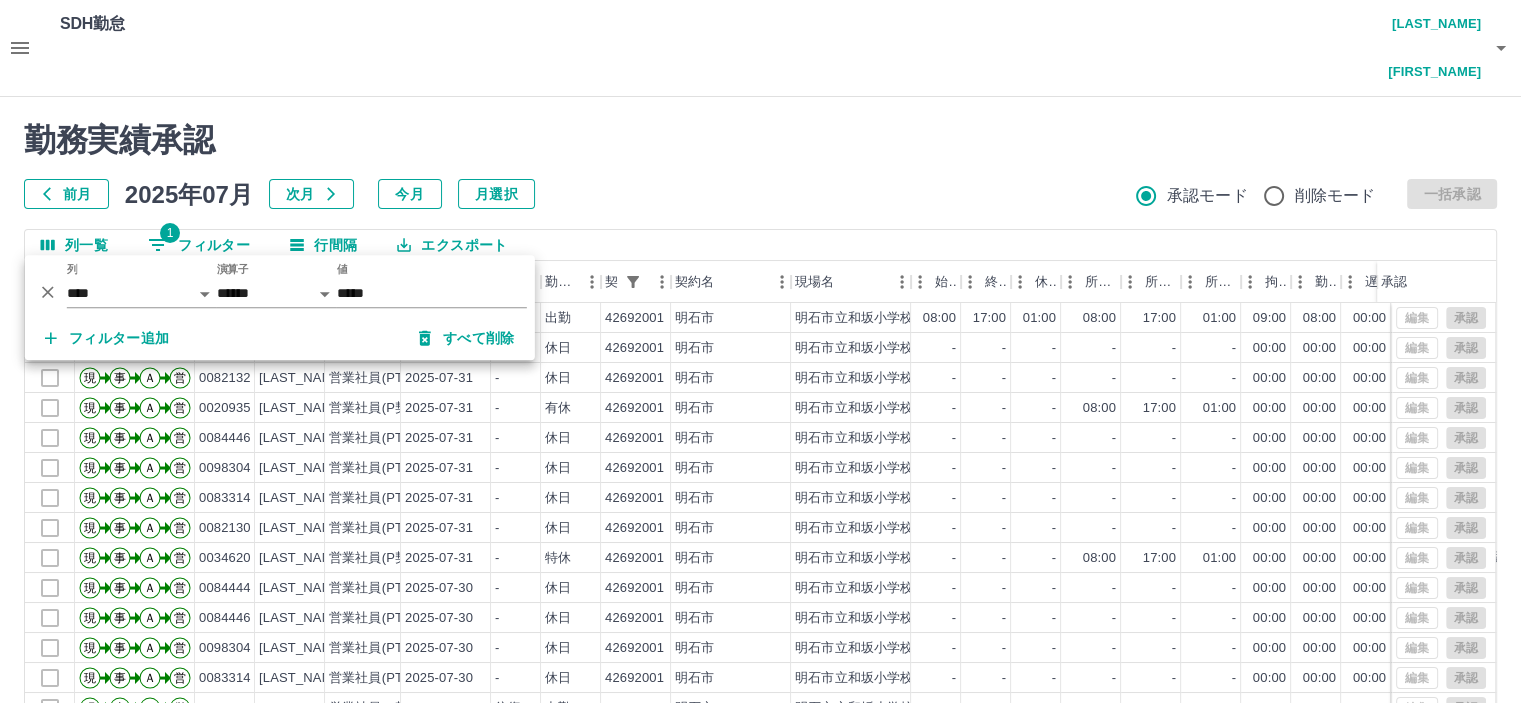 click on "勤務実績承認 前月 2025年07月 次月 今月 月選択 承認モード 削除モード 一括承認" at bounding box center [760, 165] 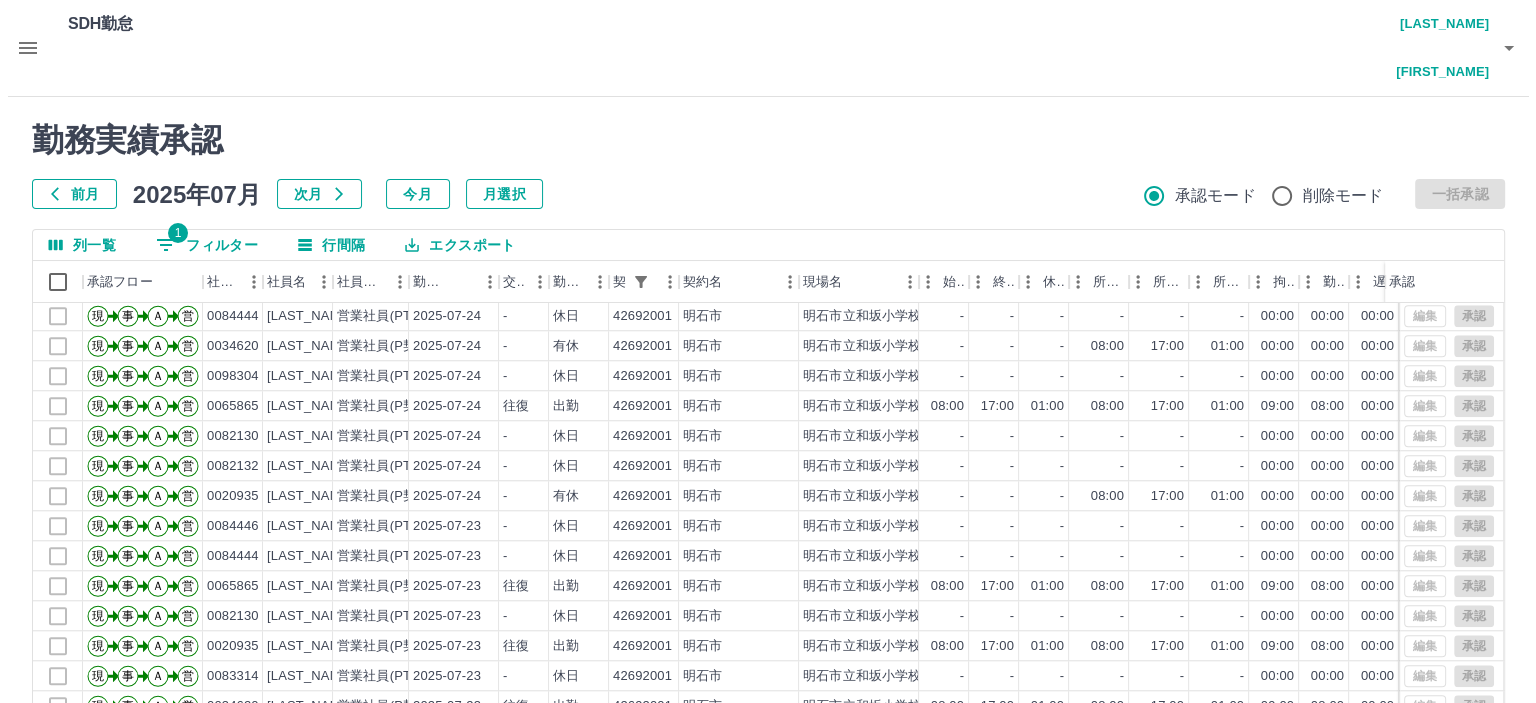 scroll, scrollTop: 2000, scrollLeft: 0, axis: vertical 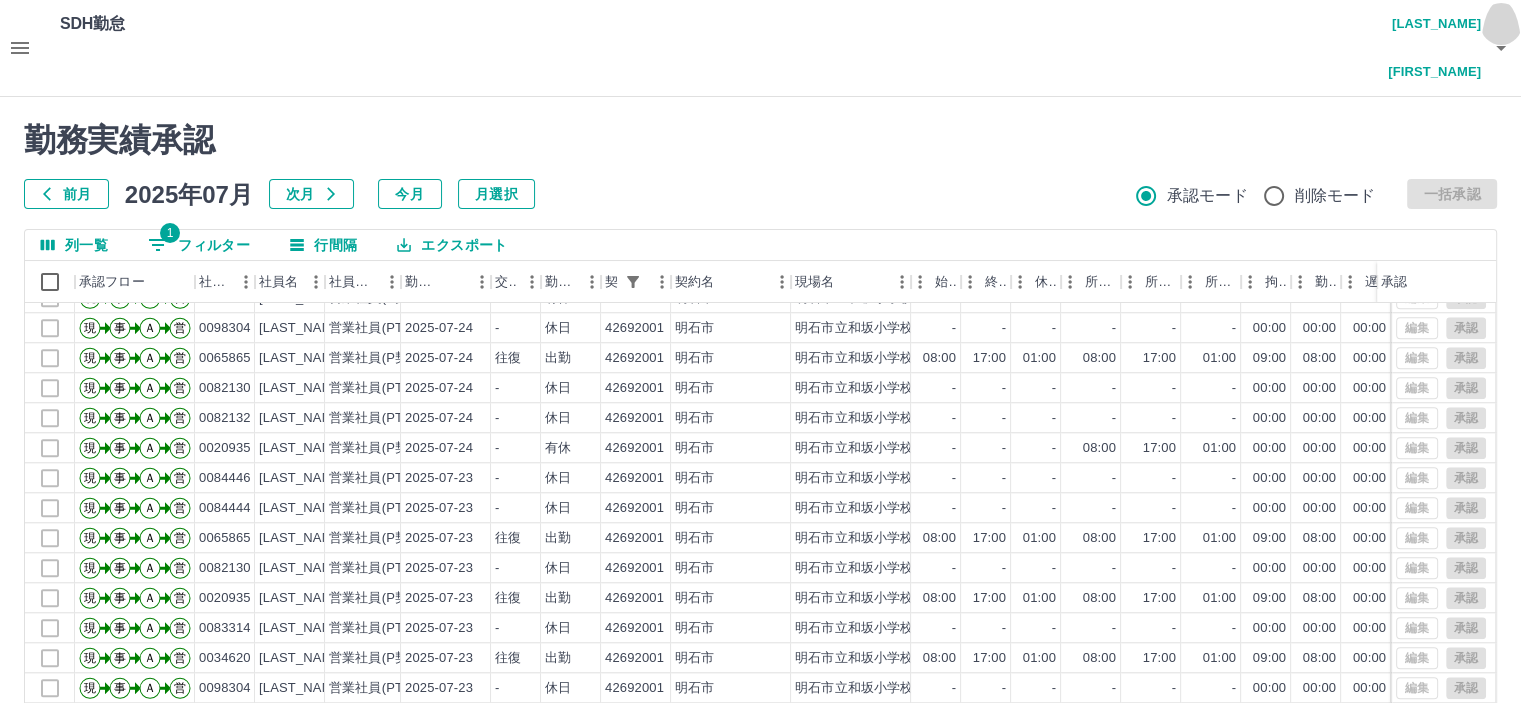 click 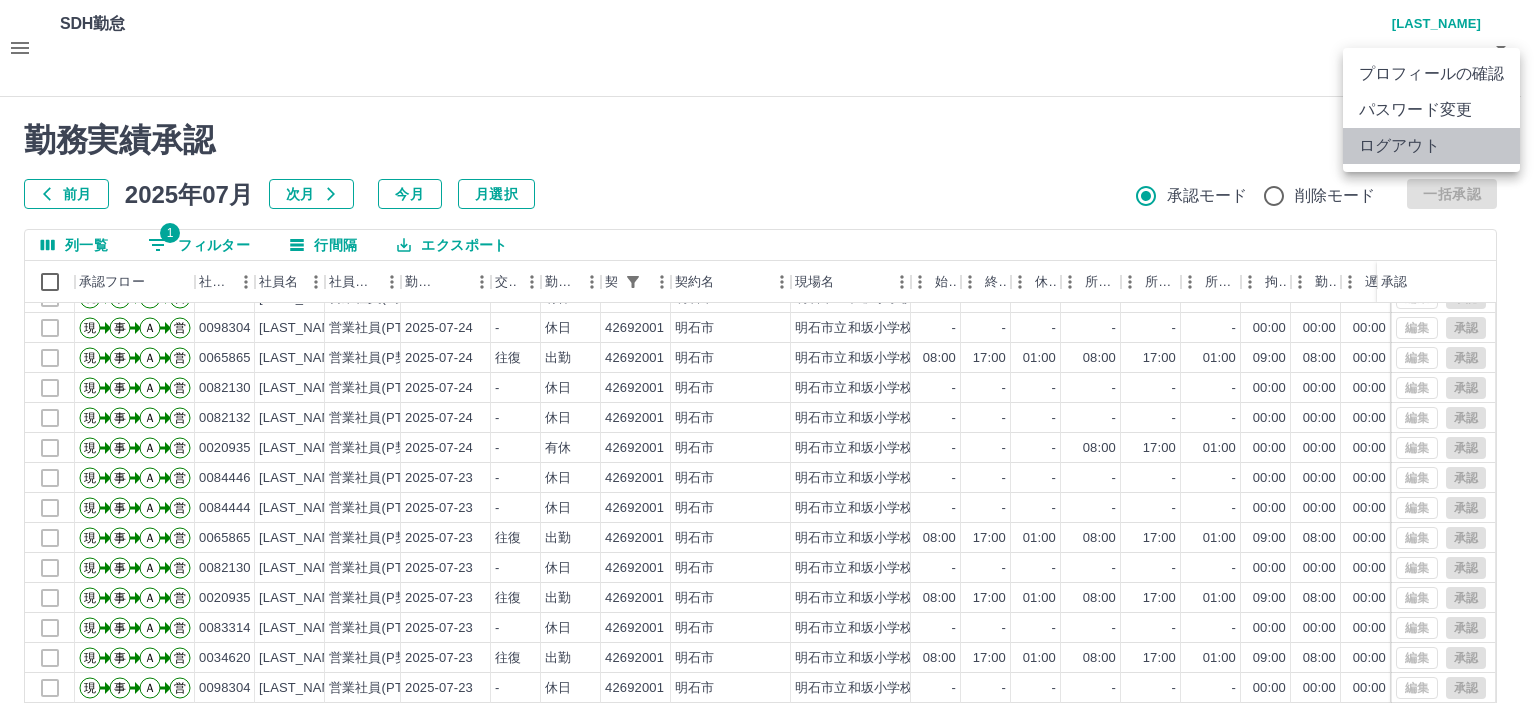click on "ログアウト" at bounding box center (1431, 146) 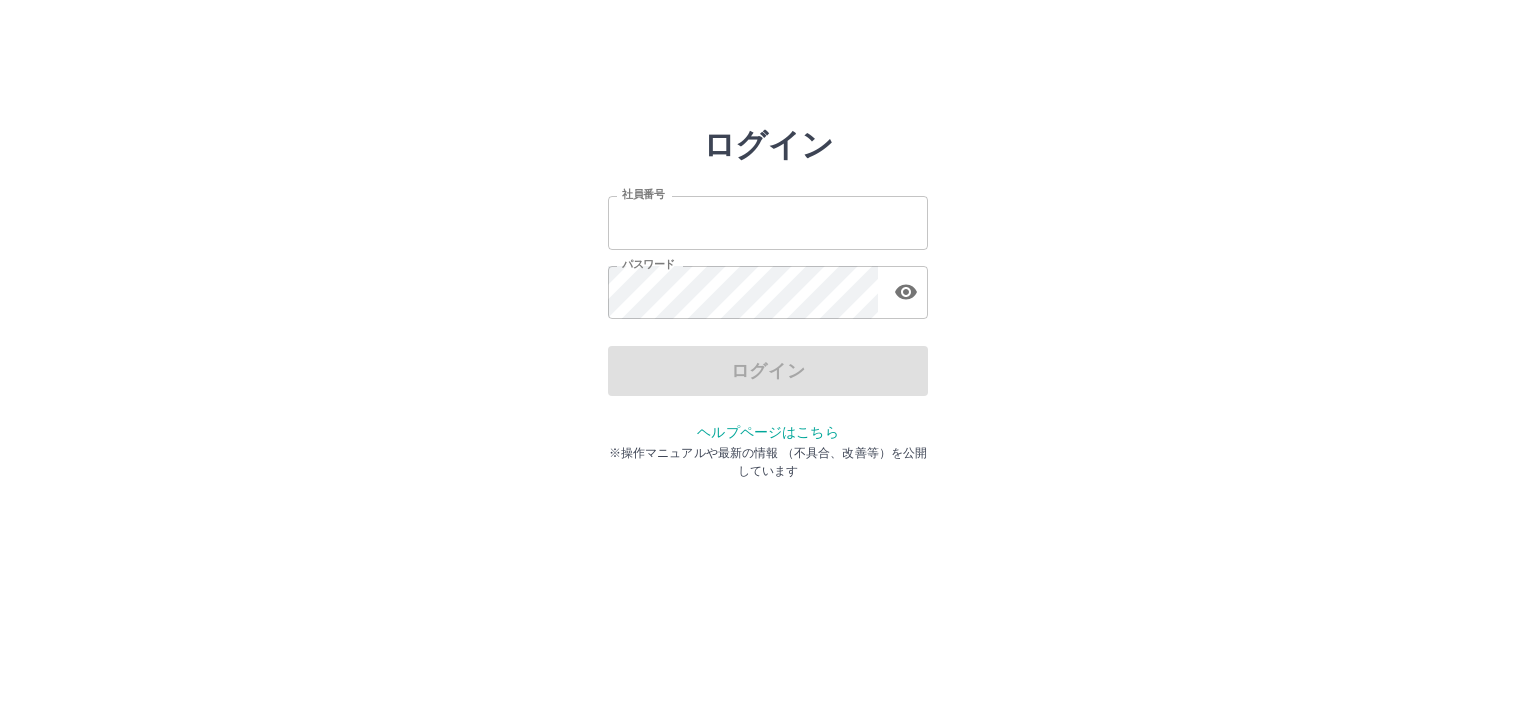 scroll, scrollTop: 0, scrollLeft: 0, axis: both 